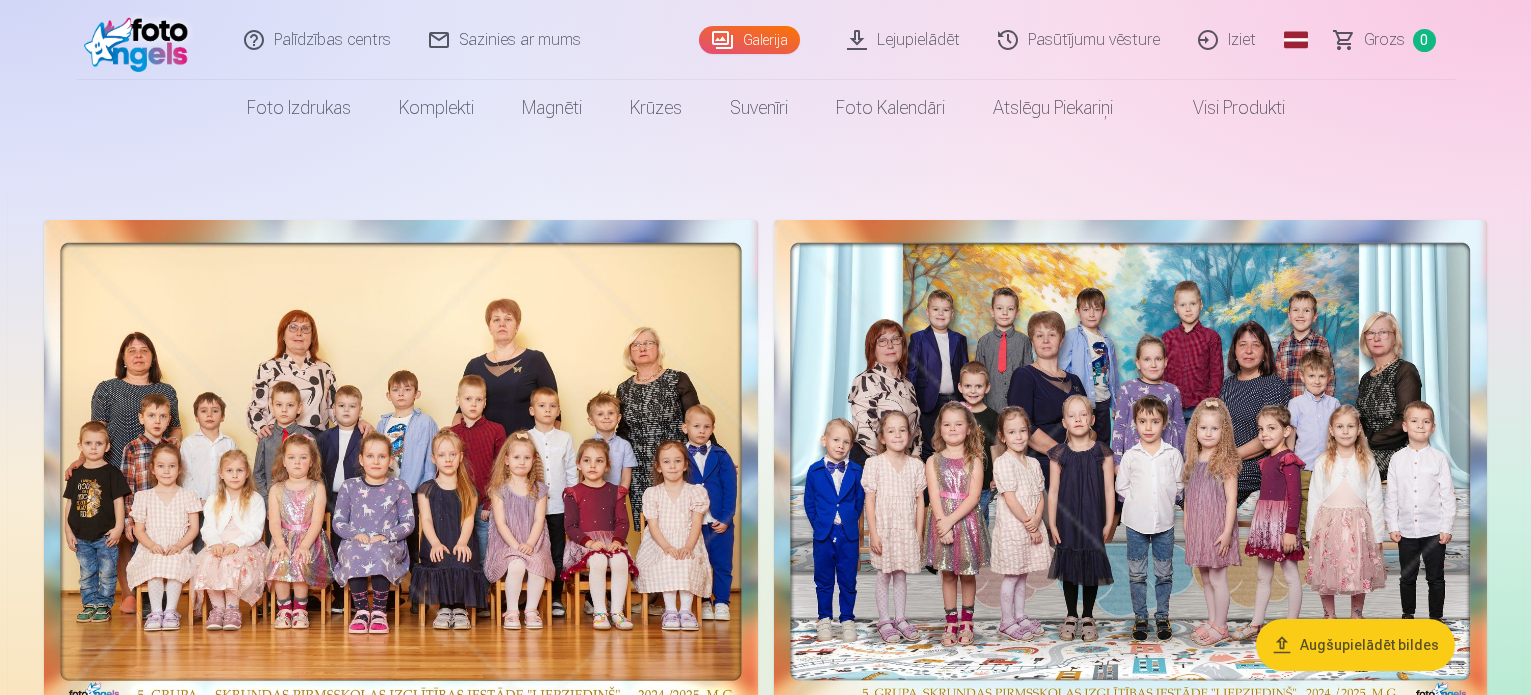 scroll, scrollTop: 0, scrollLeft: 0, axis: both 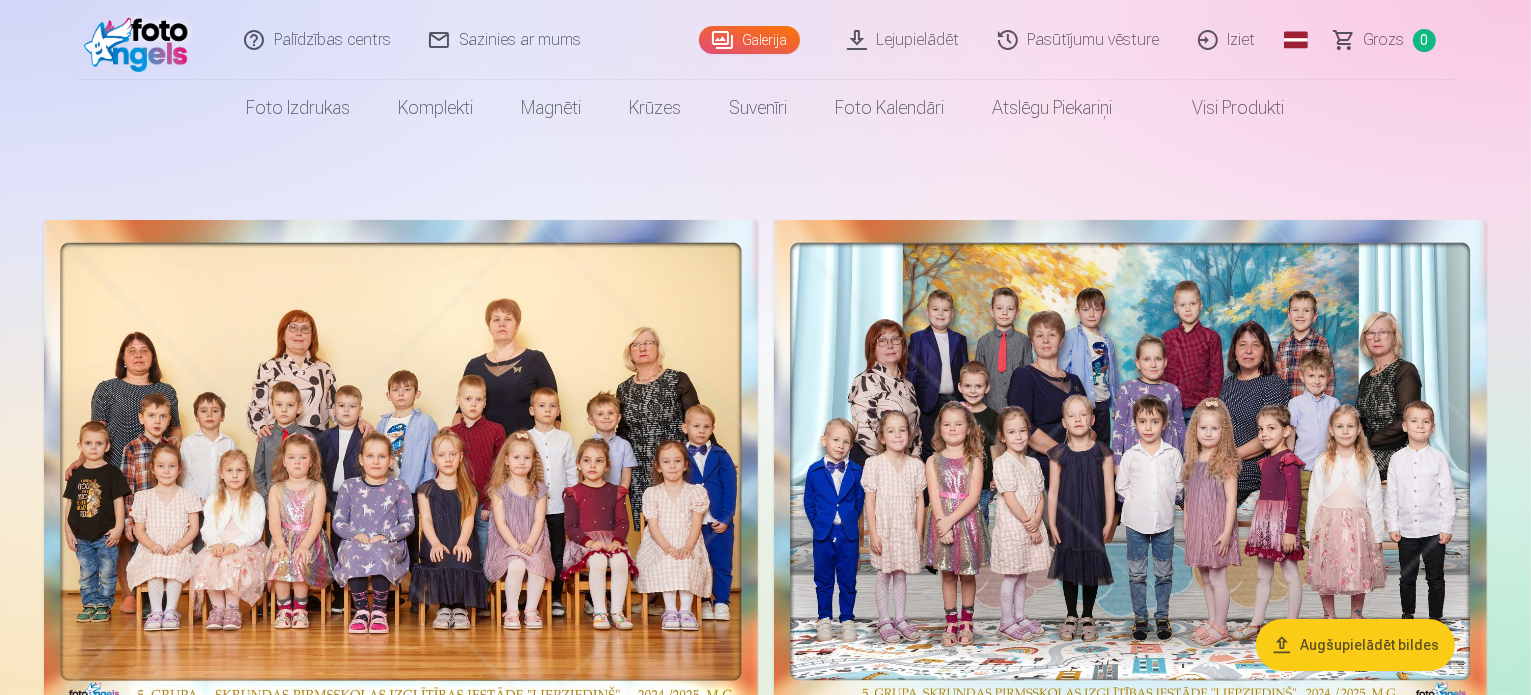 click on "Pasūtījumu vēsture" at bounding box center [1080, 40] 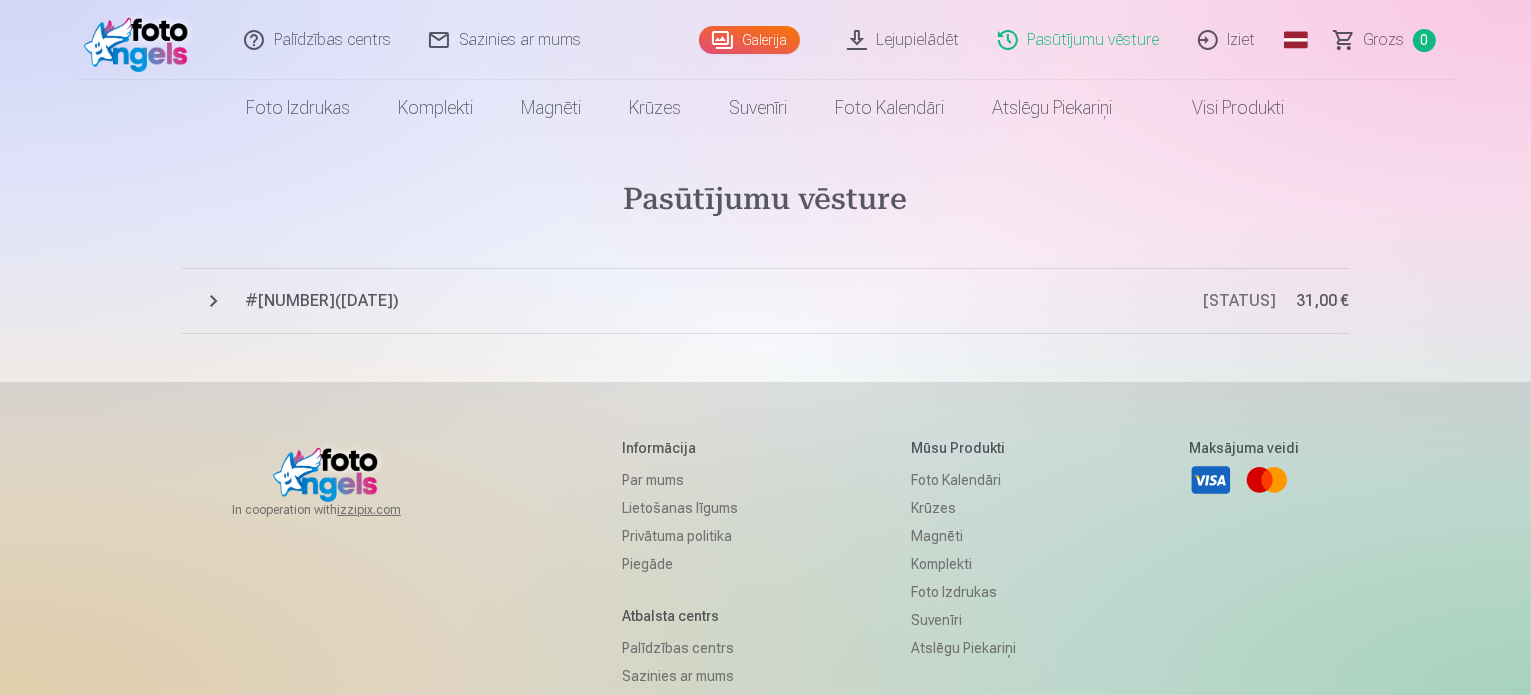click on "# [NUMBER]  ( [DATE] )" at bounding box center [725, 301] 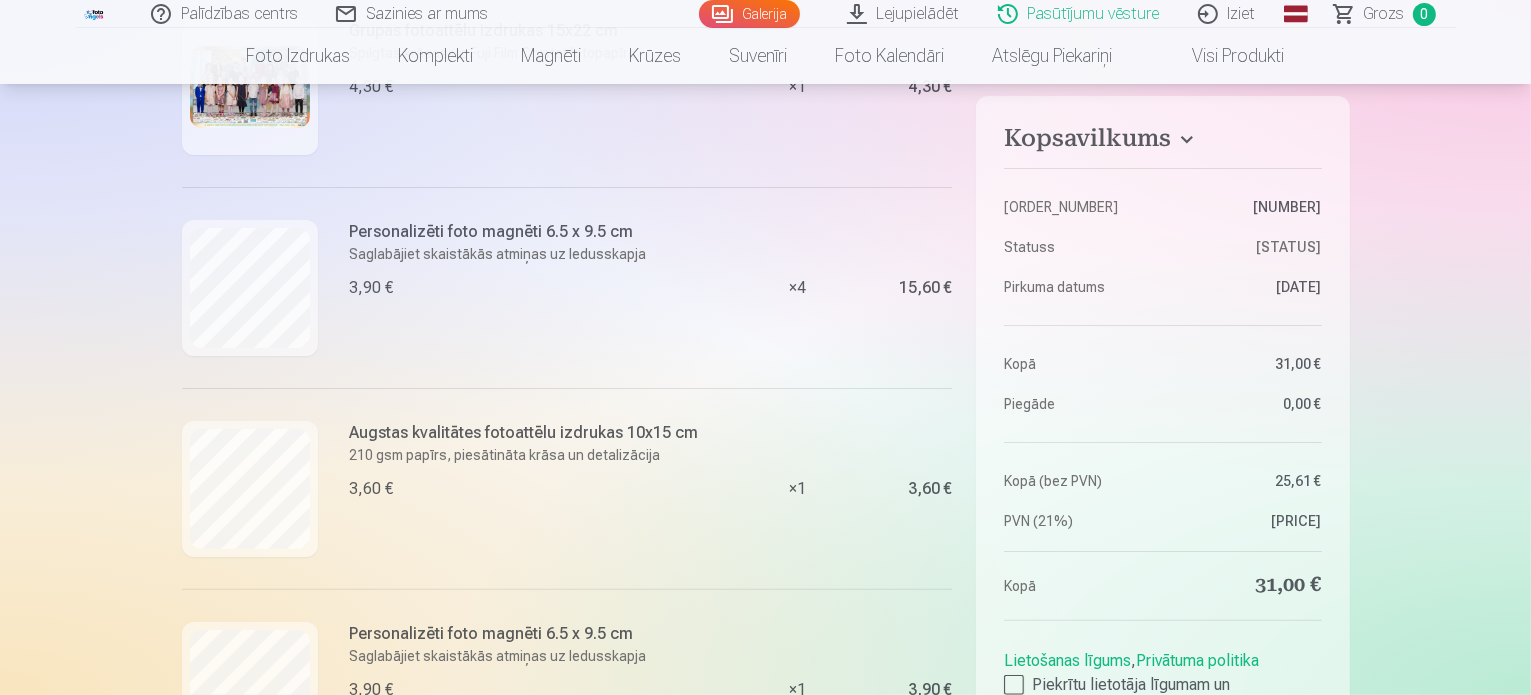 scroll, scrollTop: 600, scrollLeft: 0, axis: vertical 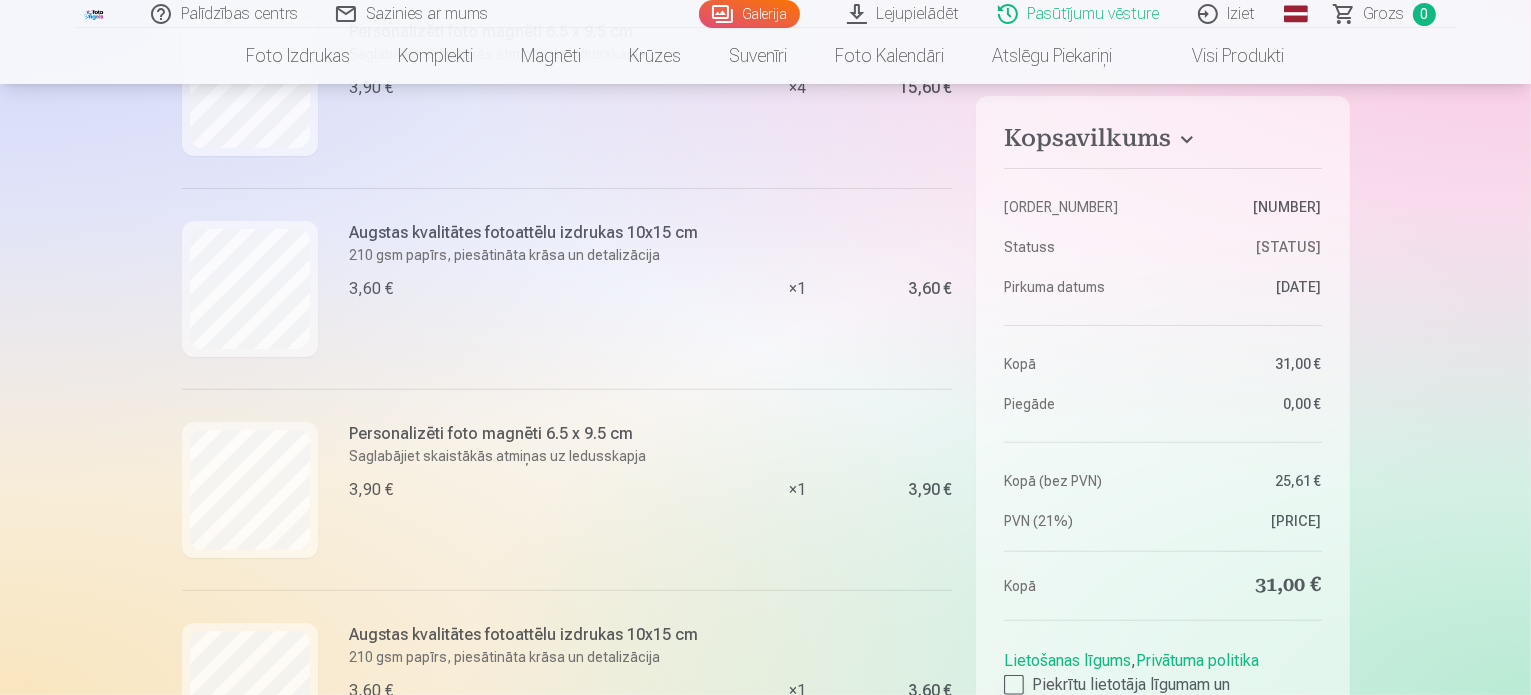 click at bounding box center [1014, 685] 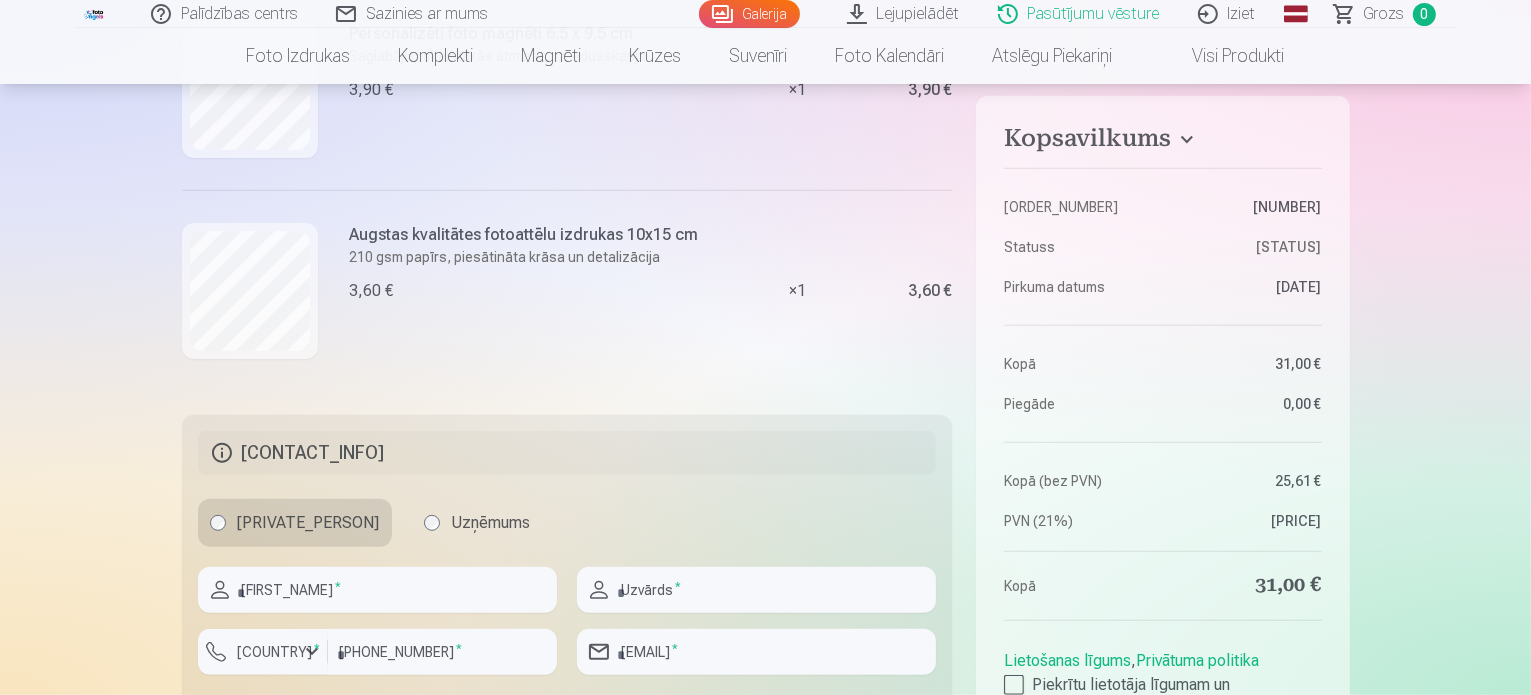 scroll, scrollTop: 1200, scrollLeft: 0, axis: vertical 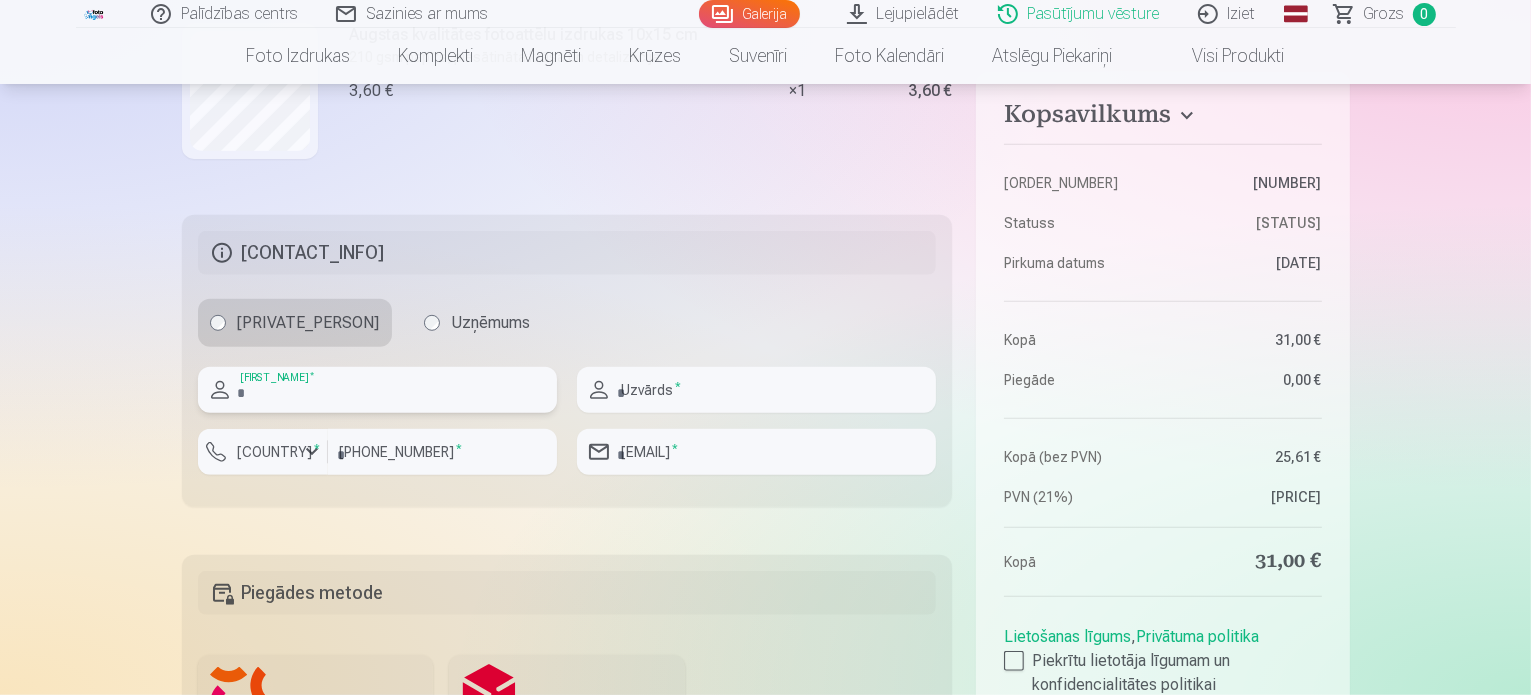 click at bounding box center [377, 390] 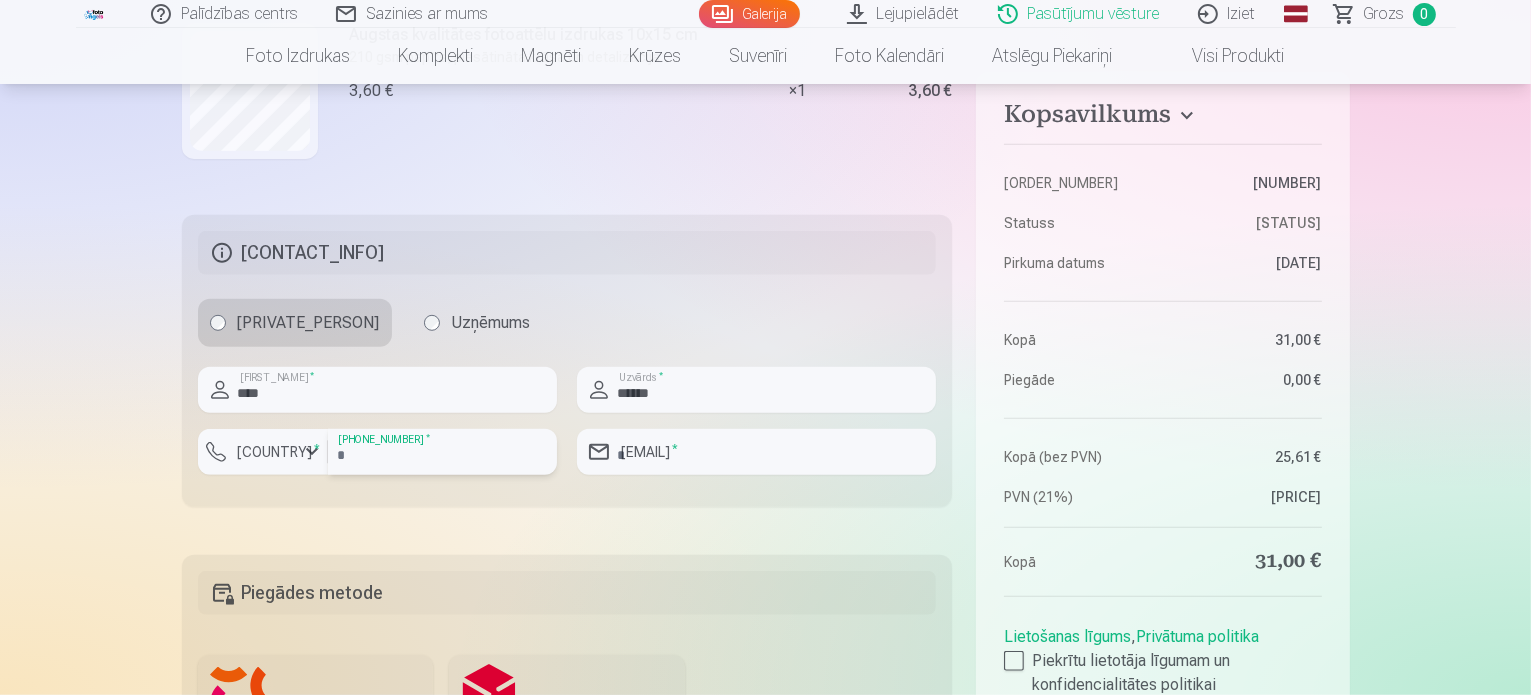 type on "********" 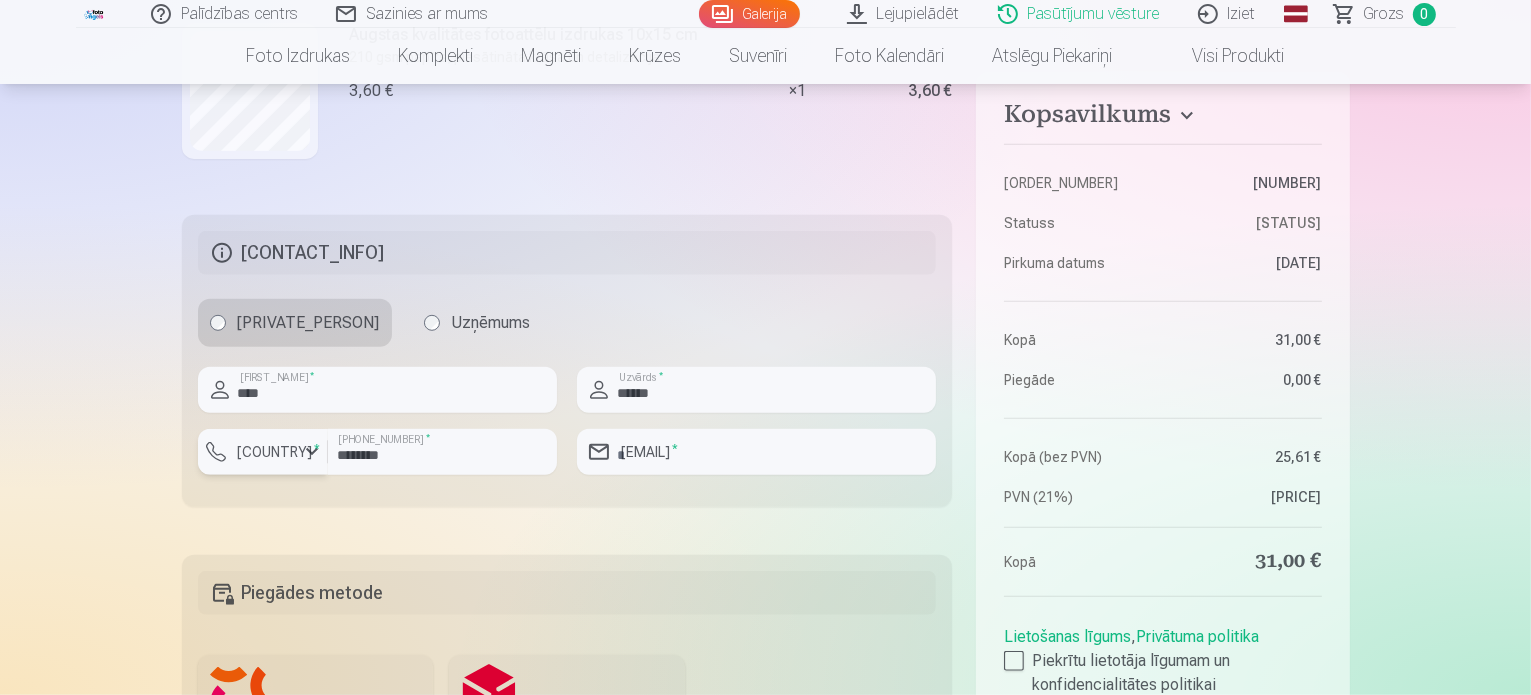 click on "Valsts *" at bounding box center (279, 452) 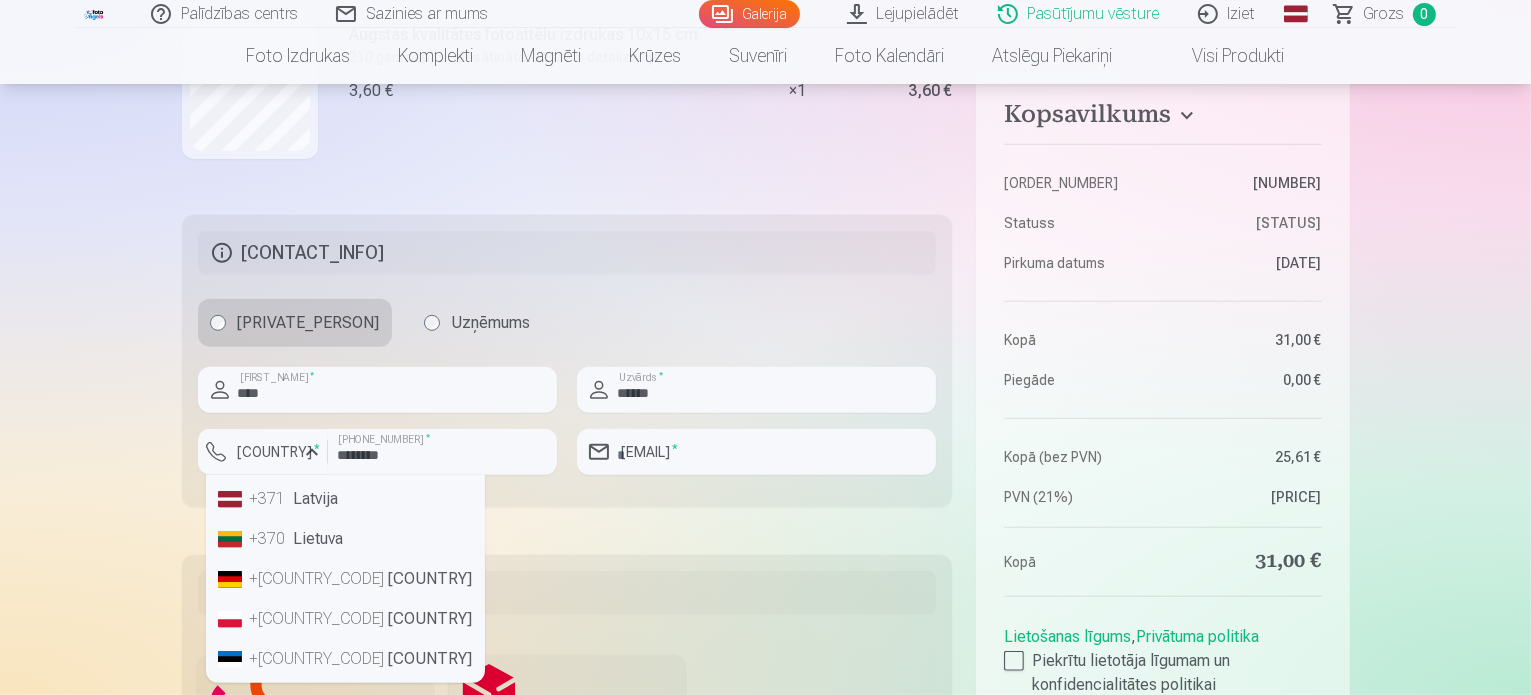 click on "+371" at bounding box center (270, 499) 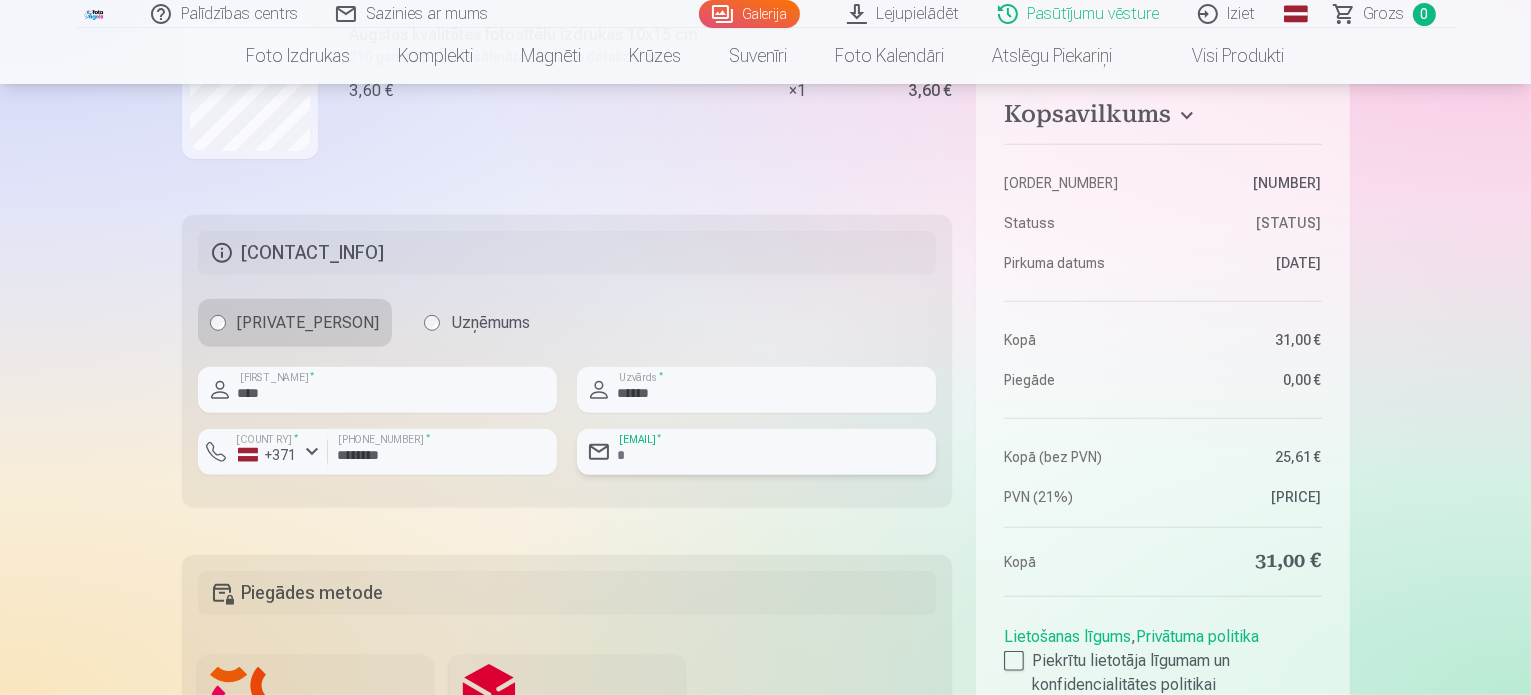 click at bounding box center [756, 452] 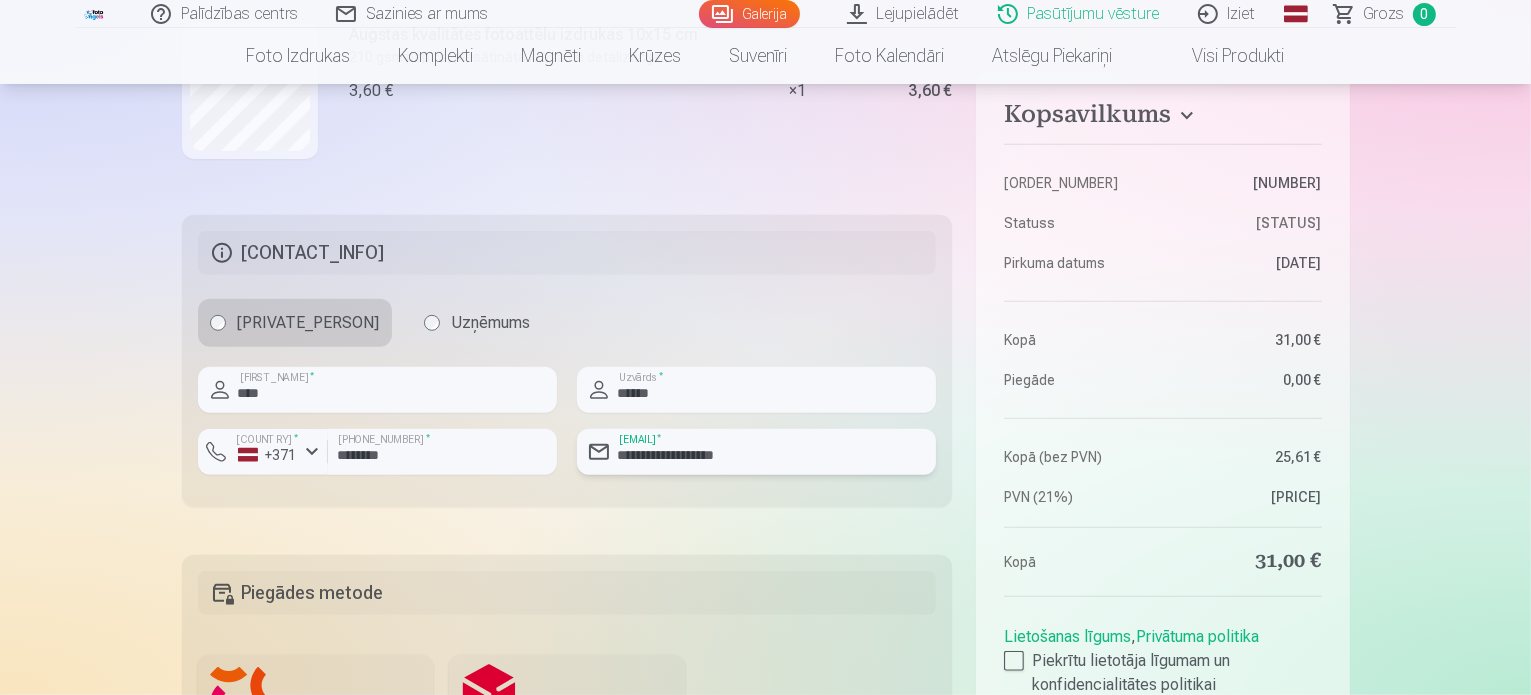 scroll, scrollTop: 1600, scrollLeft: 0, axis: vertical 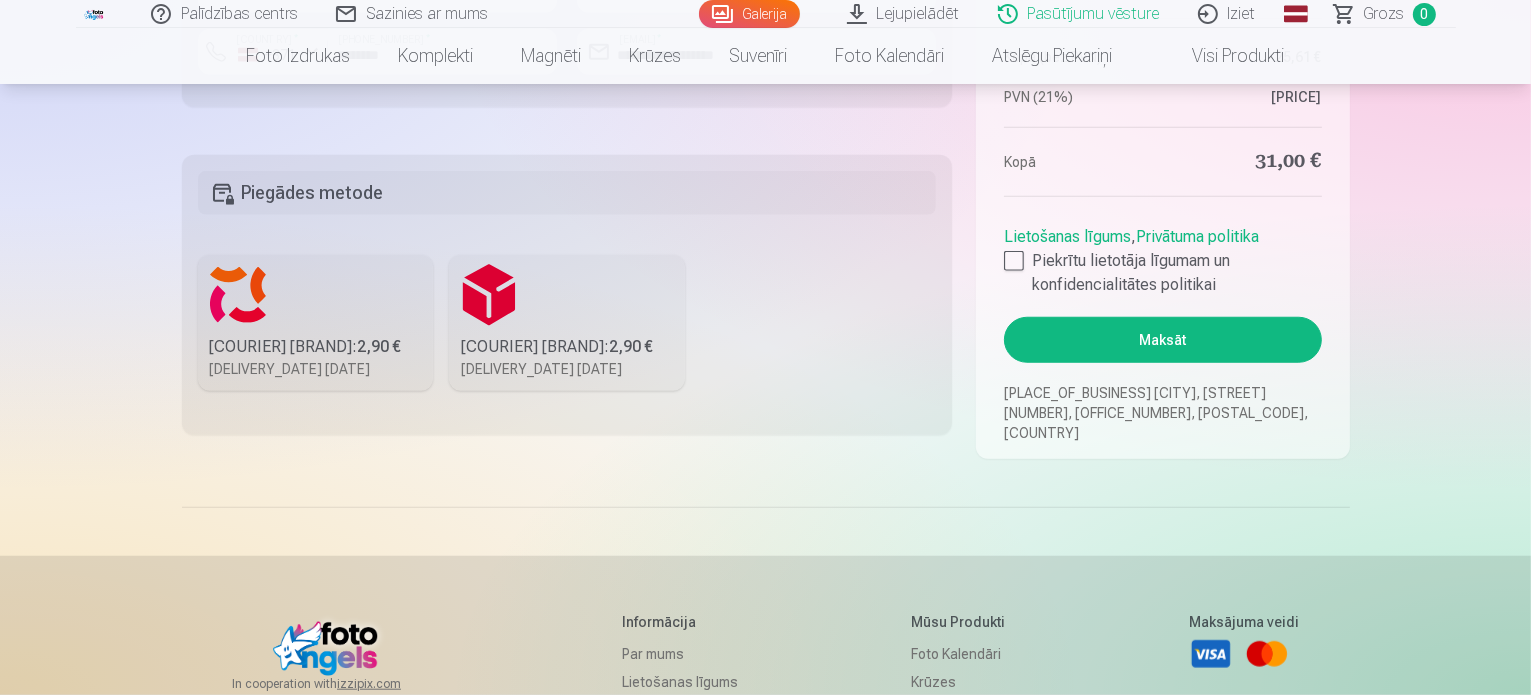 click on "[COURIER] [BRAND] : [PRICE]" at bounding box center (316, 347) 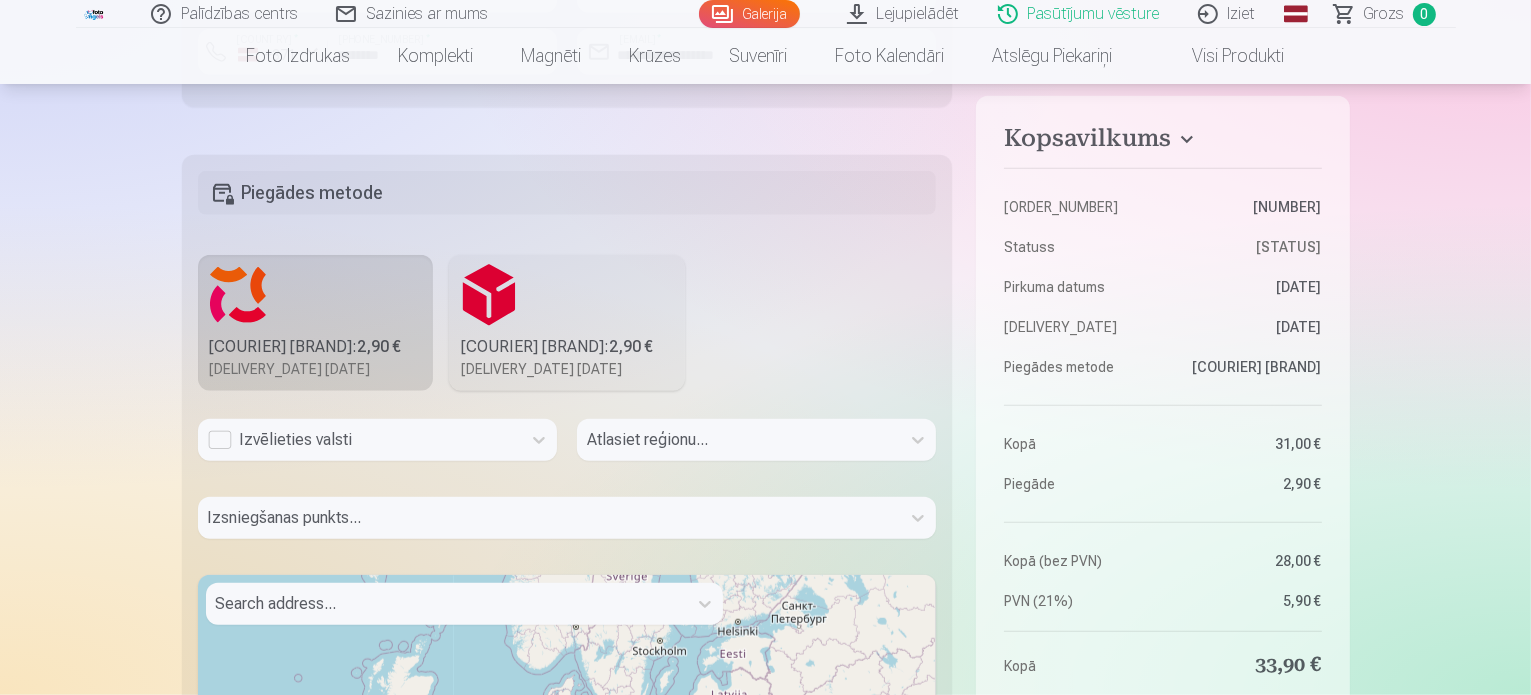 click on "Izvēlieties valsti" at bounding box center [359, 440] 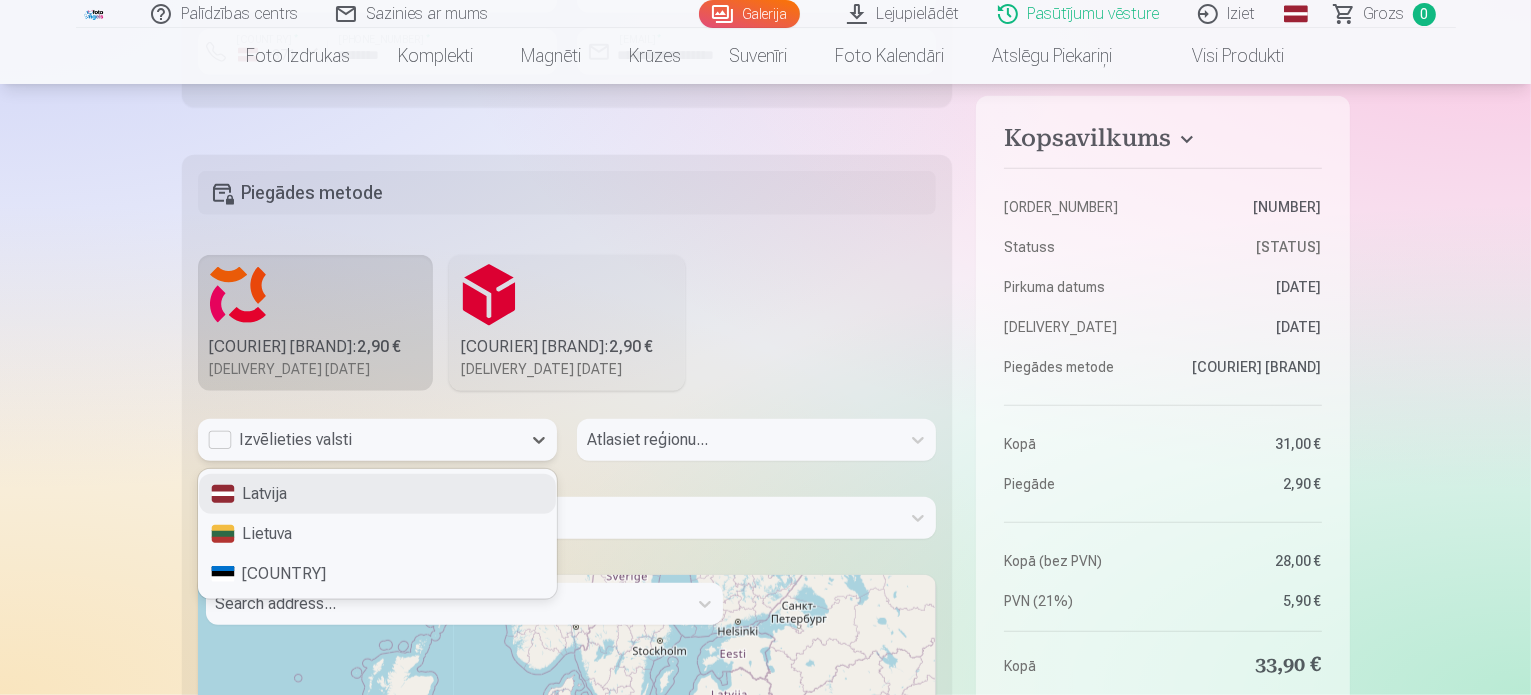 click on "Latvija" at bounding box center (377, 494) 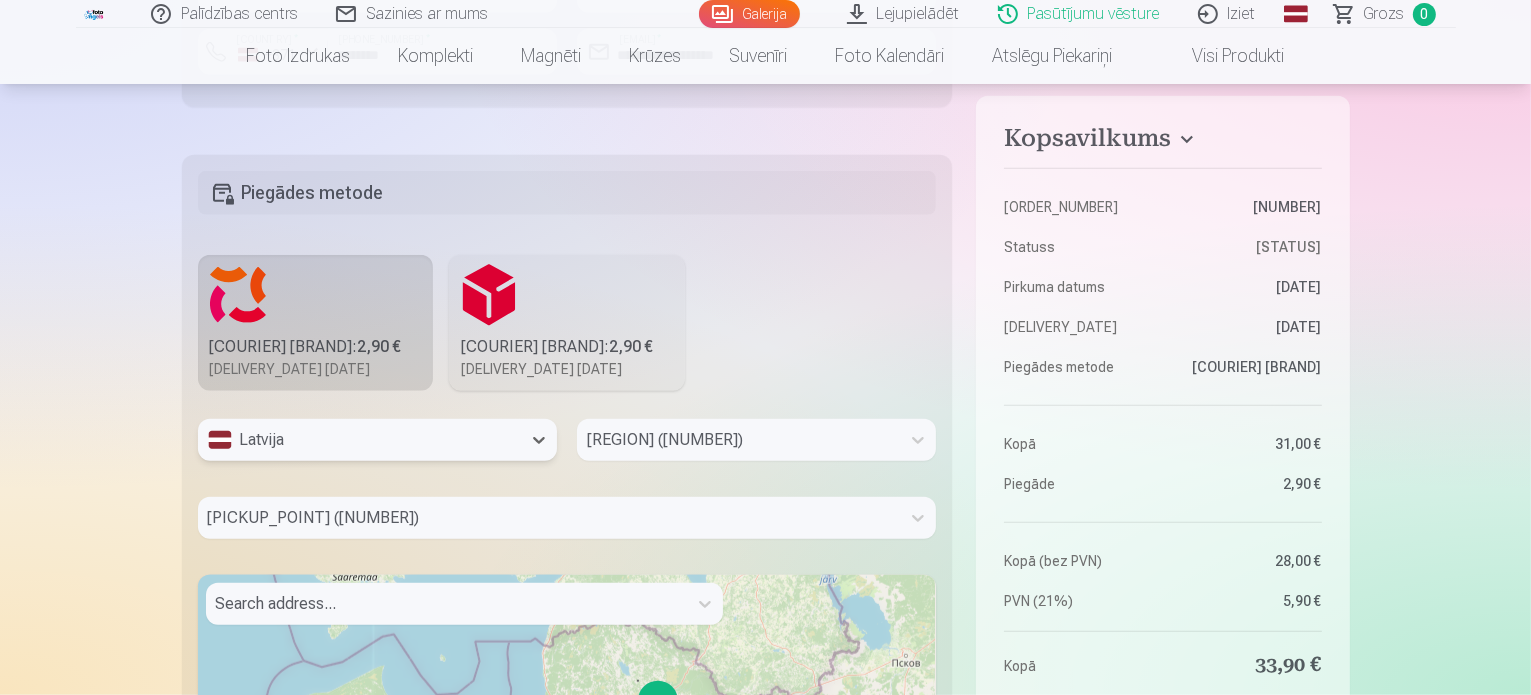 click on "[REGION] ([NUMBER])" at bounding box center [756, 440] 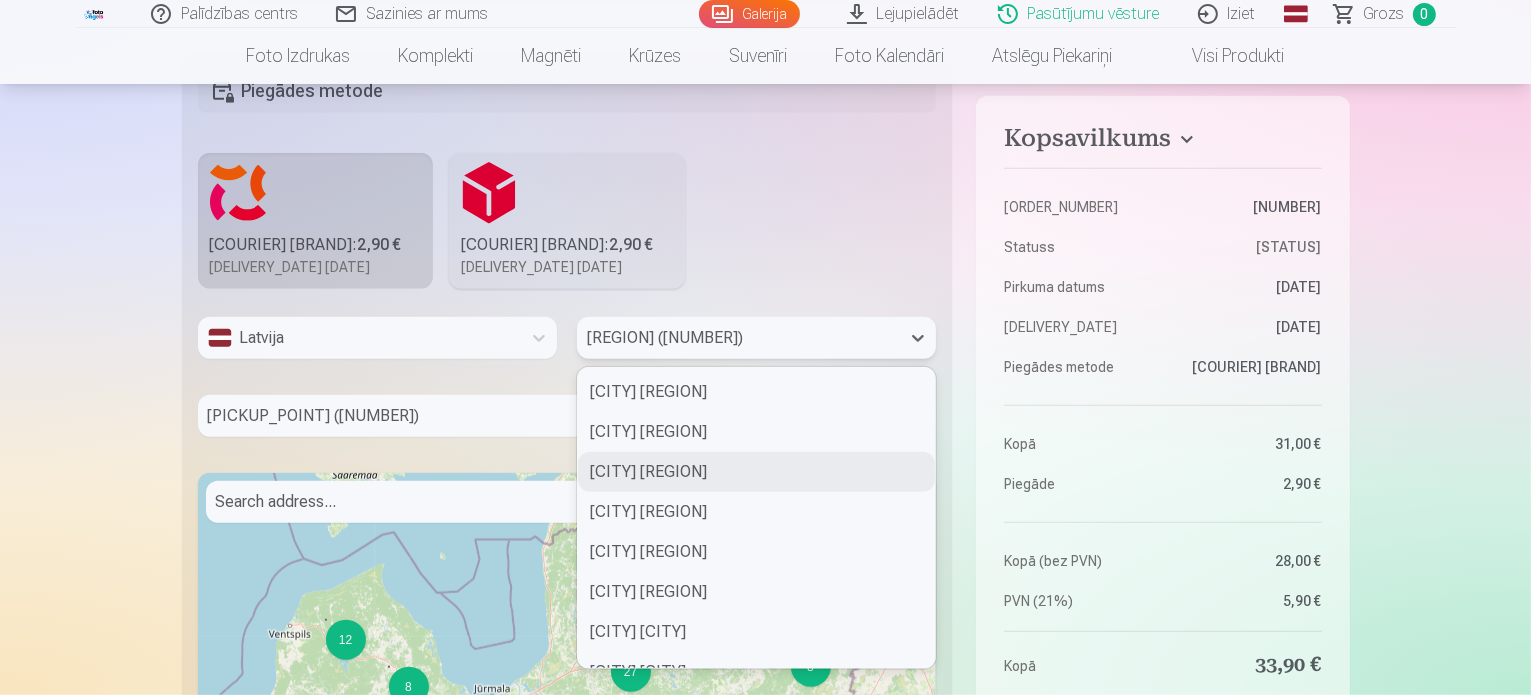 scroll, scrollTop: 500, scrollLeft: 0, axis: vertical 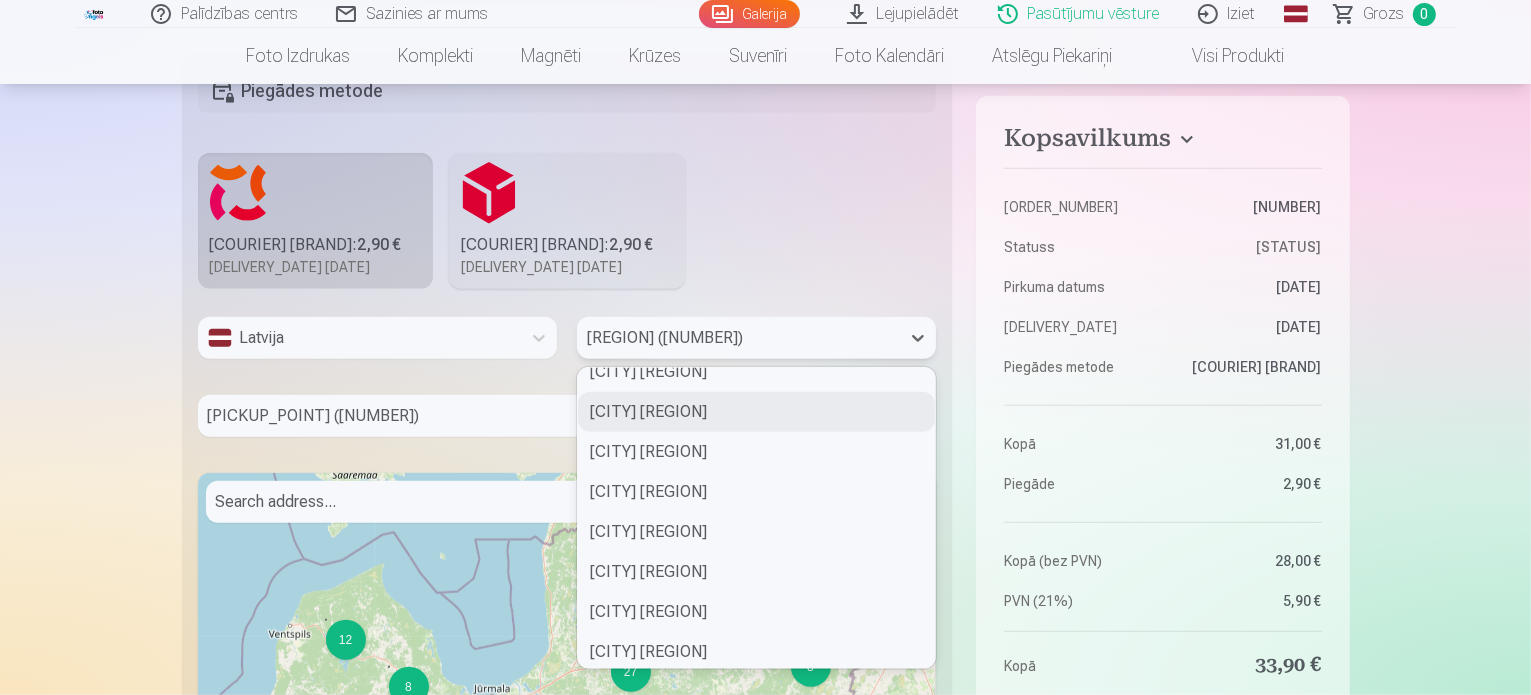 click on "[CITY] [REGION]" at bounding box center [756, 412] 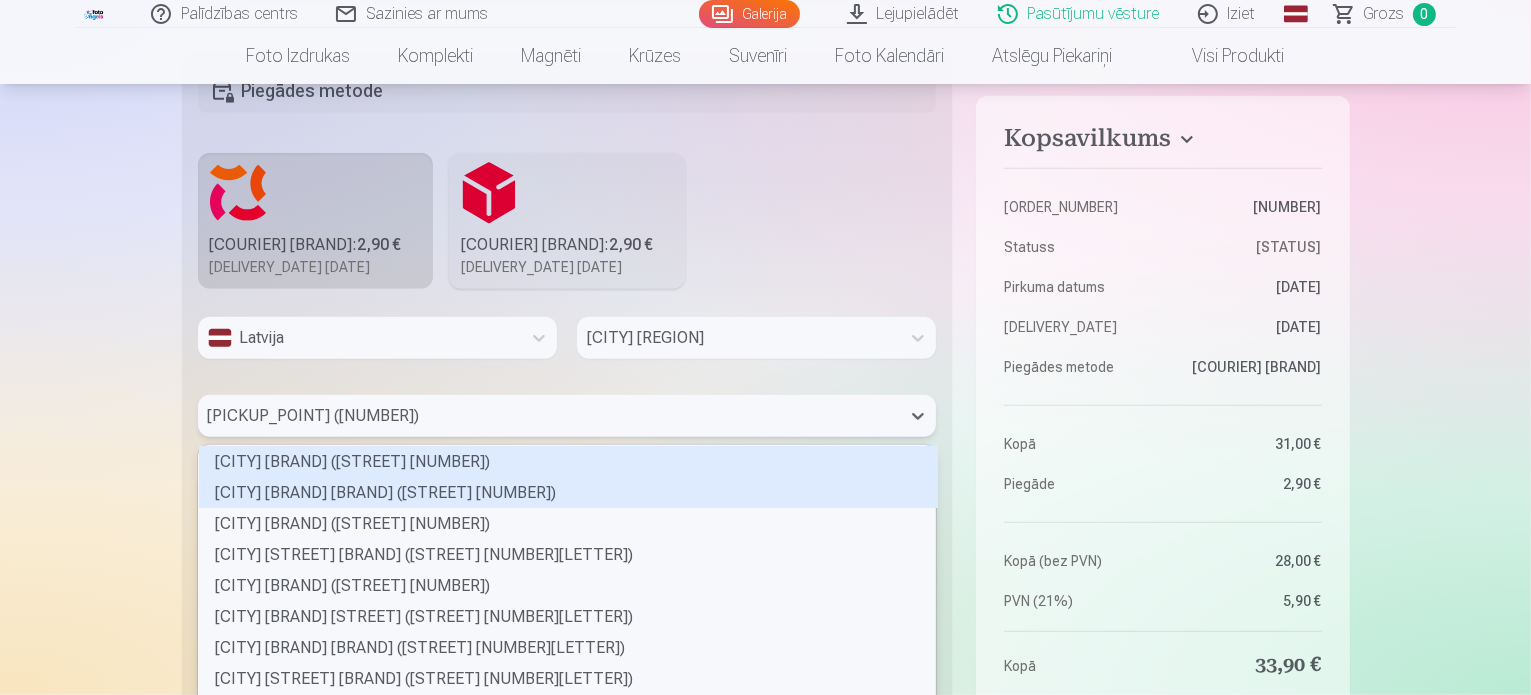 scroll, scrollTop: 1780, scrollLeft: 0, axis: vertical 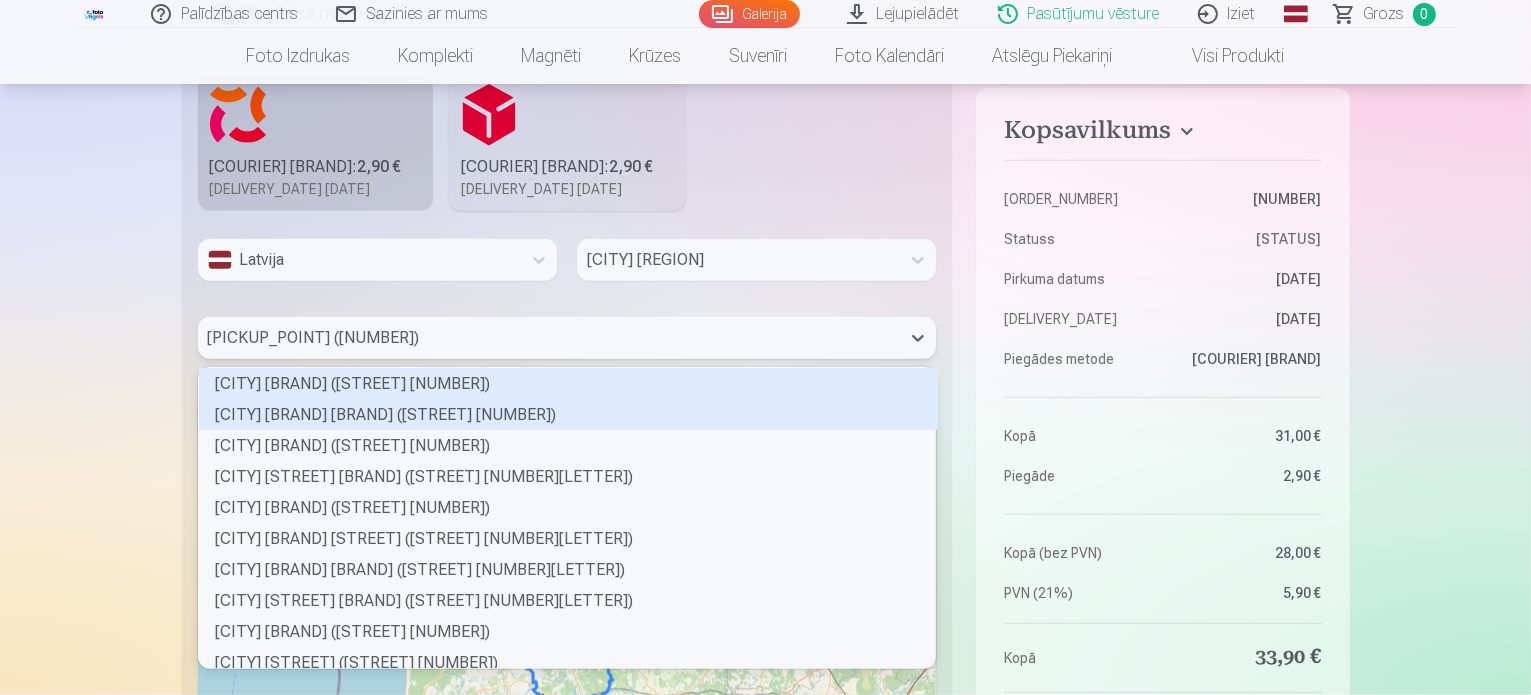 click on "[NUMBER] results available. Use Up and Down to choose options, press Enter to select the currently focused option, press Escape to exit the menu, press Tab to select the option and exit the menu. [PICKUP_POINT] ([NUMBER]) [CITY] [BRAND] ([STREET] [NUMBER]) [CITY] [BRAND] ([STREET] [NUMBER]) [CITY] [BRAND] ([STREET] [NUMBER]) [CITY] [STREET] [BRAND] ([STREET] [NUMBER][LETTER]) [CITY] [BRAND] ([STREET] [NUMBER][LETTER]) [CITY] [BRAND] ([STREET] [NUMBER][LETTER]) [CITY] [BRAND] ([STREET] [NUMBER][LETTER]) [CITY] [BRAND] ([STREET] [NUMBER]) [CITY] [BRAND] ([STREET] [NUMBER]) [CITY] [BRAND] ([STREET] [NUMBER][LETTER]) [CITY] [BRAND] ([STREET] [NUMBER][LETTER]) [CITY] [BRAND] ([STREET] [NUMBER]) [CITY] [BRAND] ([STREET] [NUMBER]) [CITY] [BRAND] ([STREET] [NUMBER]) [CITY] [BRAND] ([STREET] [NUMBER]) [CITY] [BRAND] ([STREET] [NUMBER])" at bounding box center (567, 338) 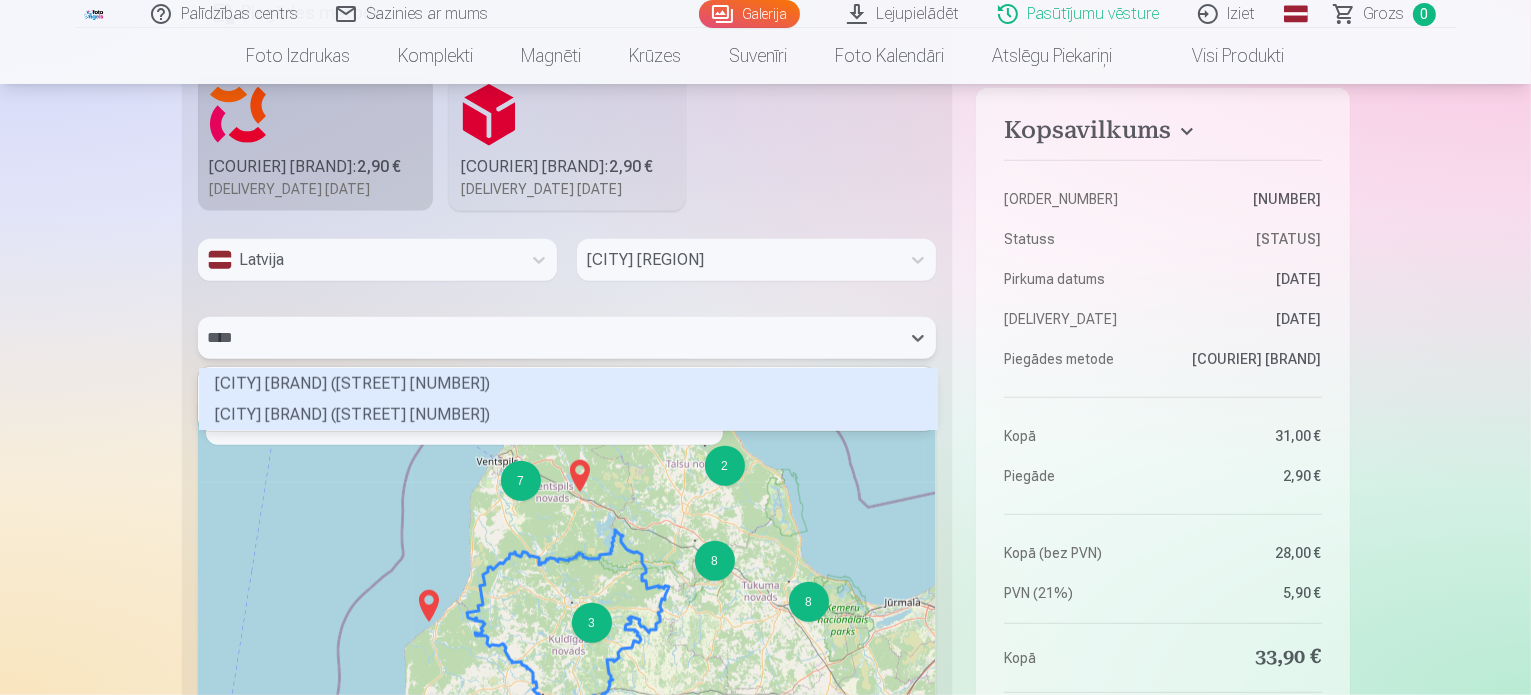 scroll, scrollTop: 26, scrollLeft: 732, axis: both 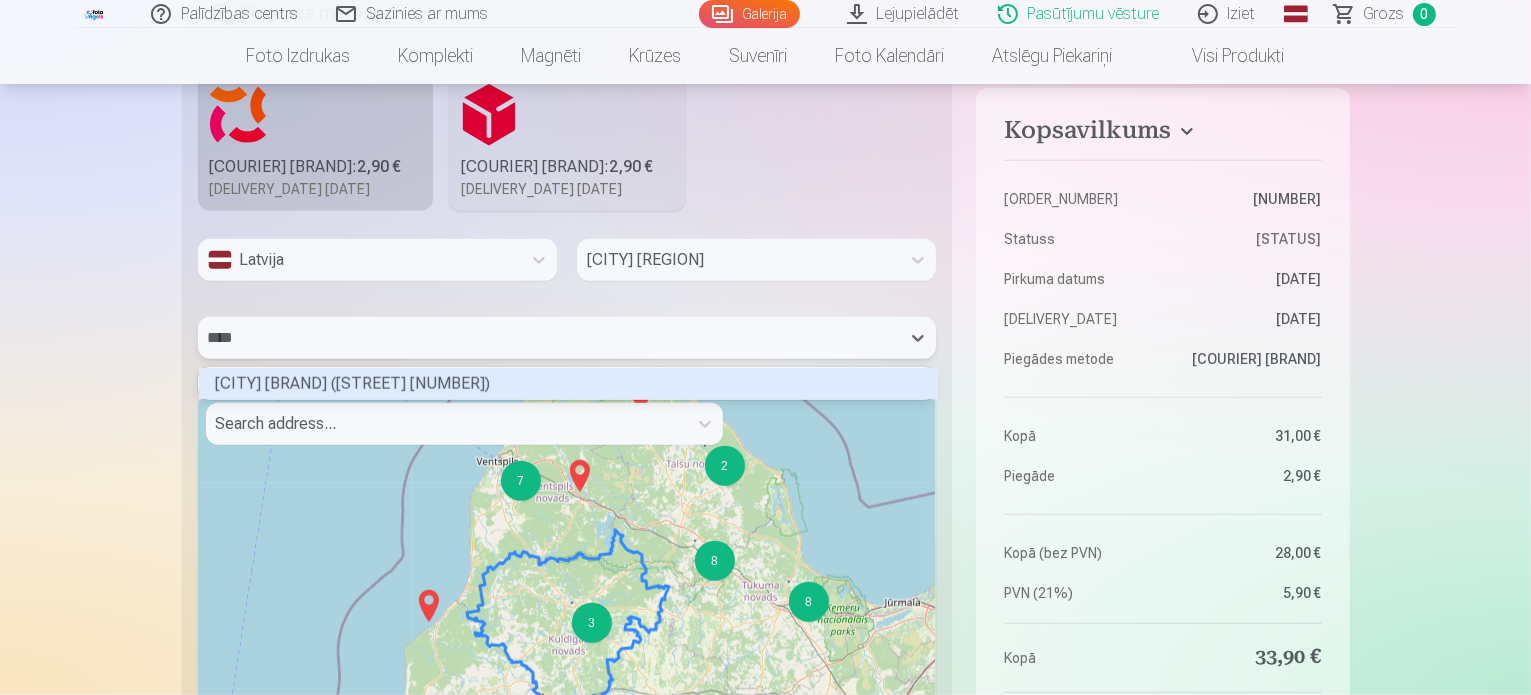 type on "*****" 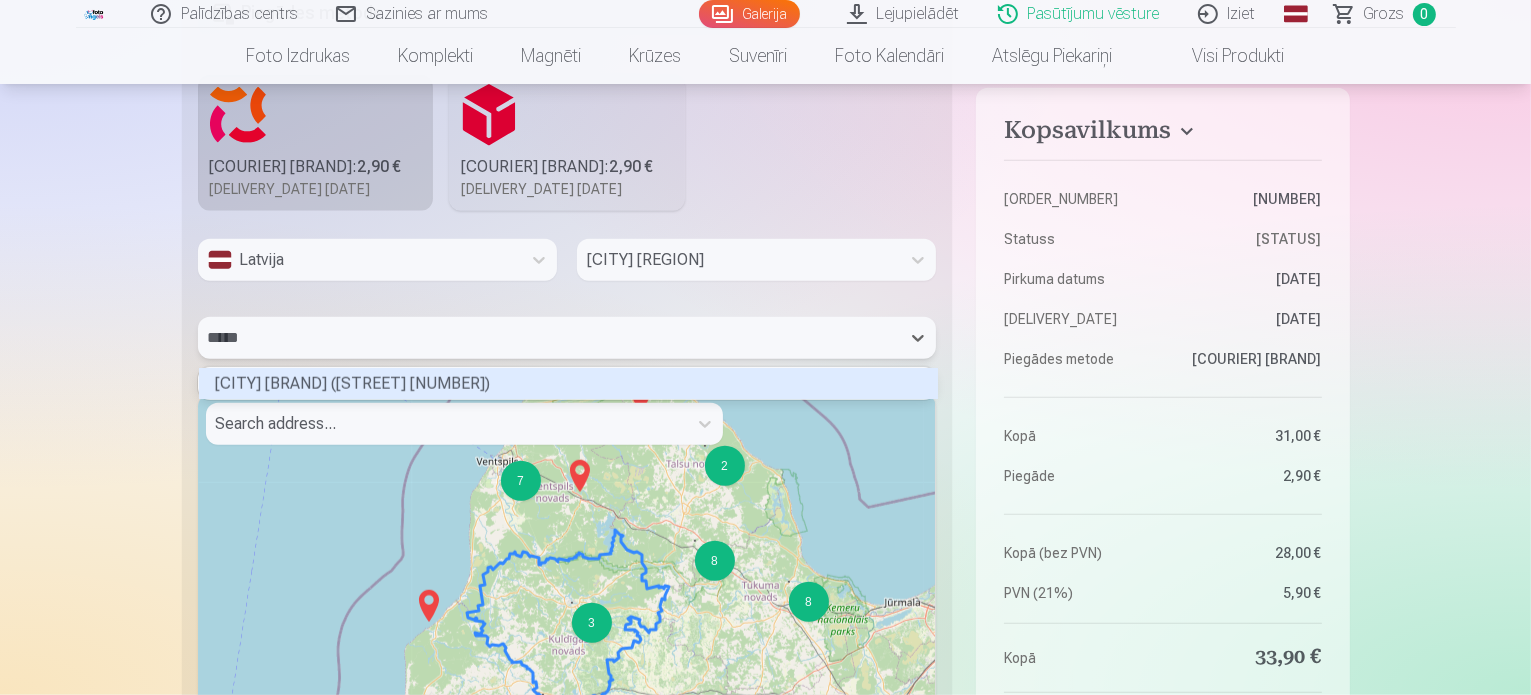 click on "[CITY] [BRAND] ([STREET] [NUMBER])" at bounding box center [568, 383] 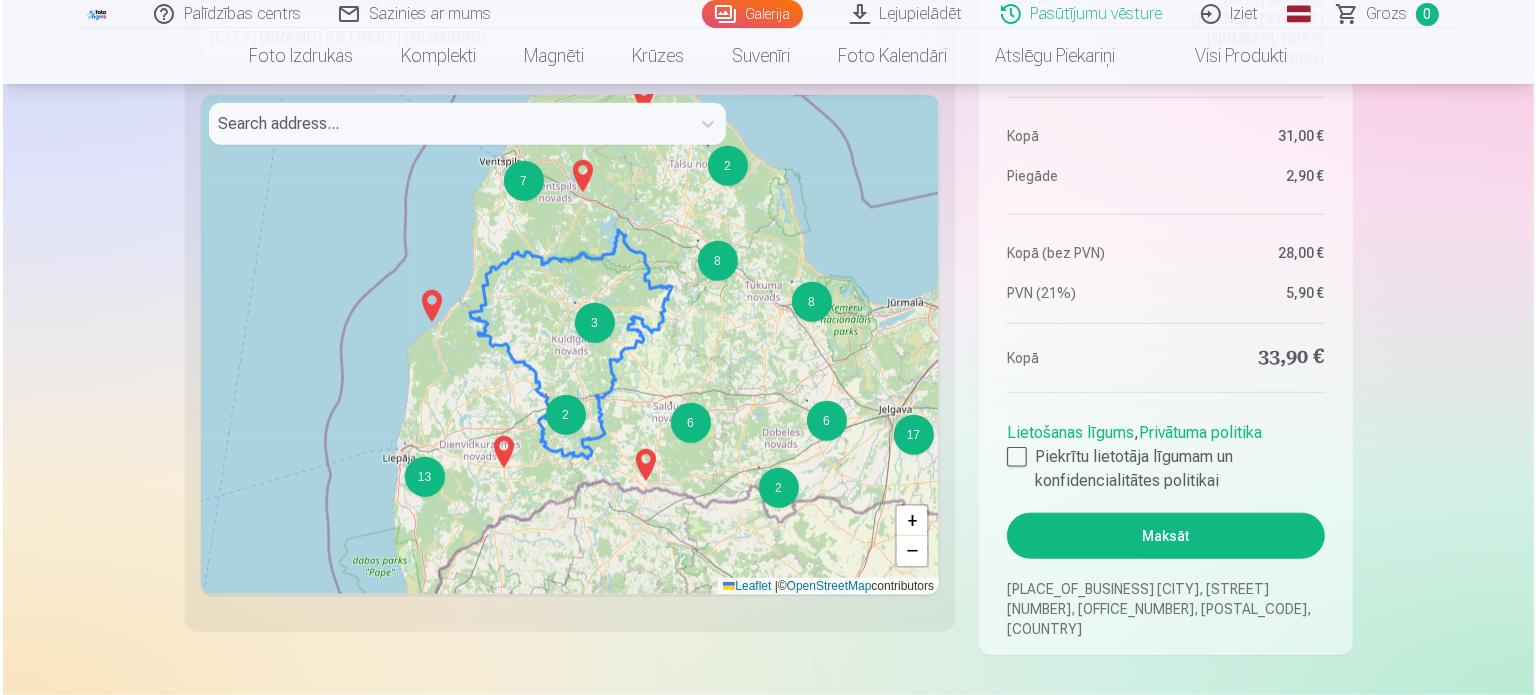 scroll, scrollTop: 2180, scrollLeft: 0, axis: vertical 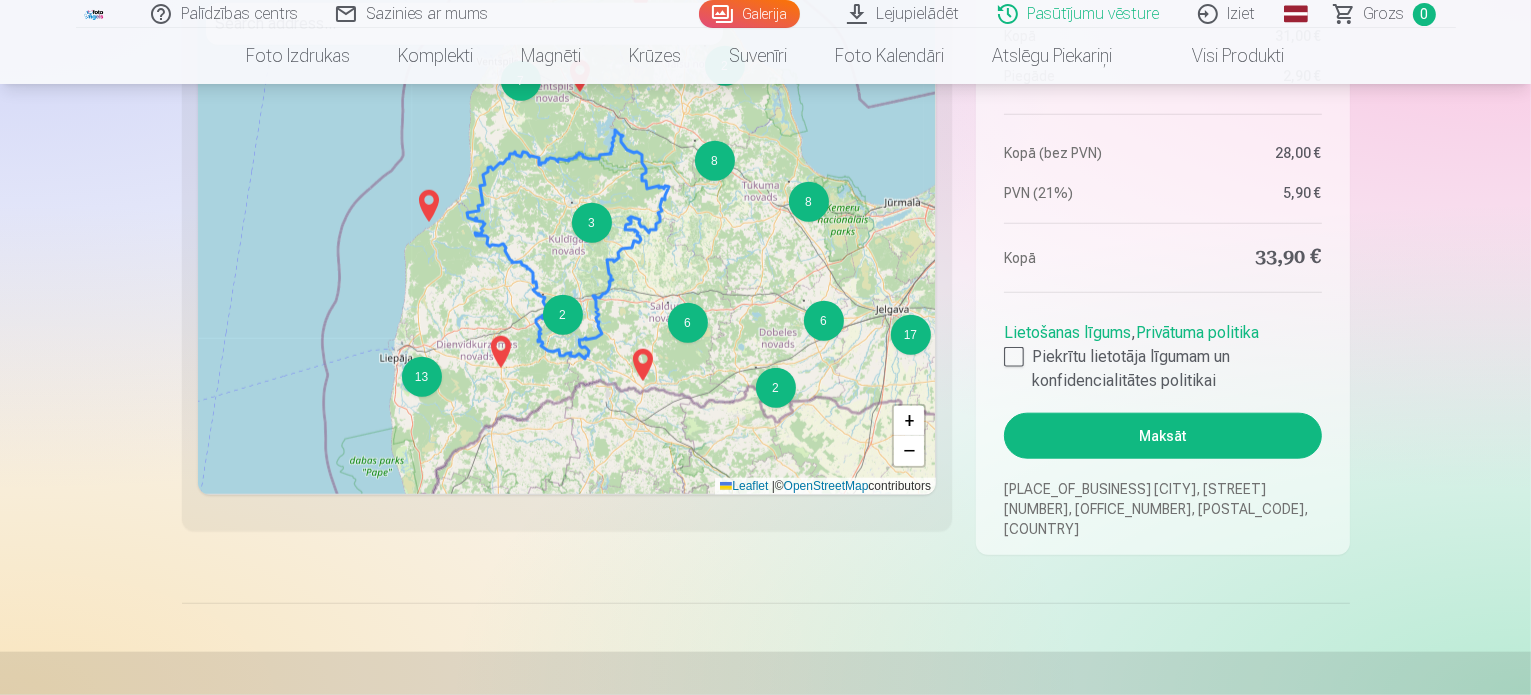 click on "Maksāt" at bounding box center (1162, 436) 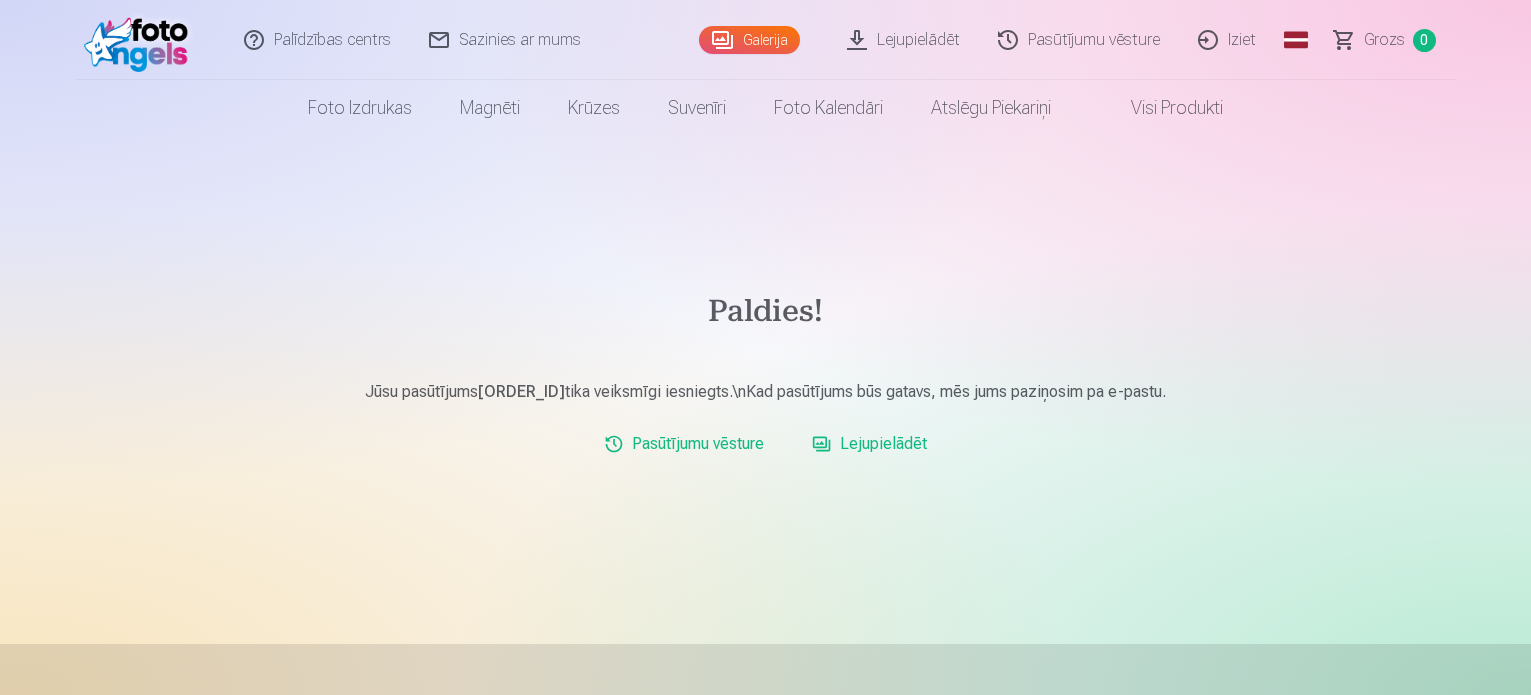 scroll, scrollTop: 0, scrollLeft: 0, axis: both 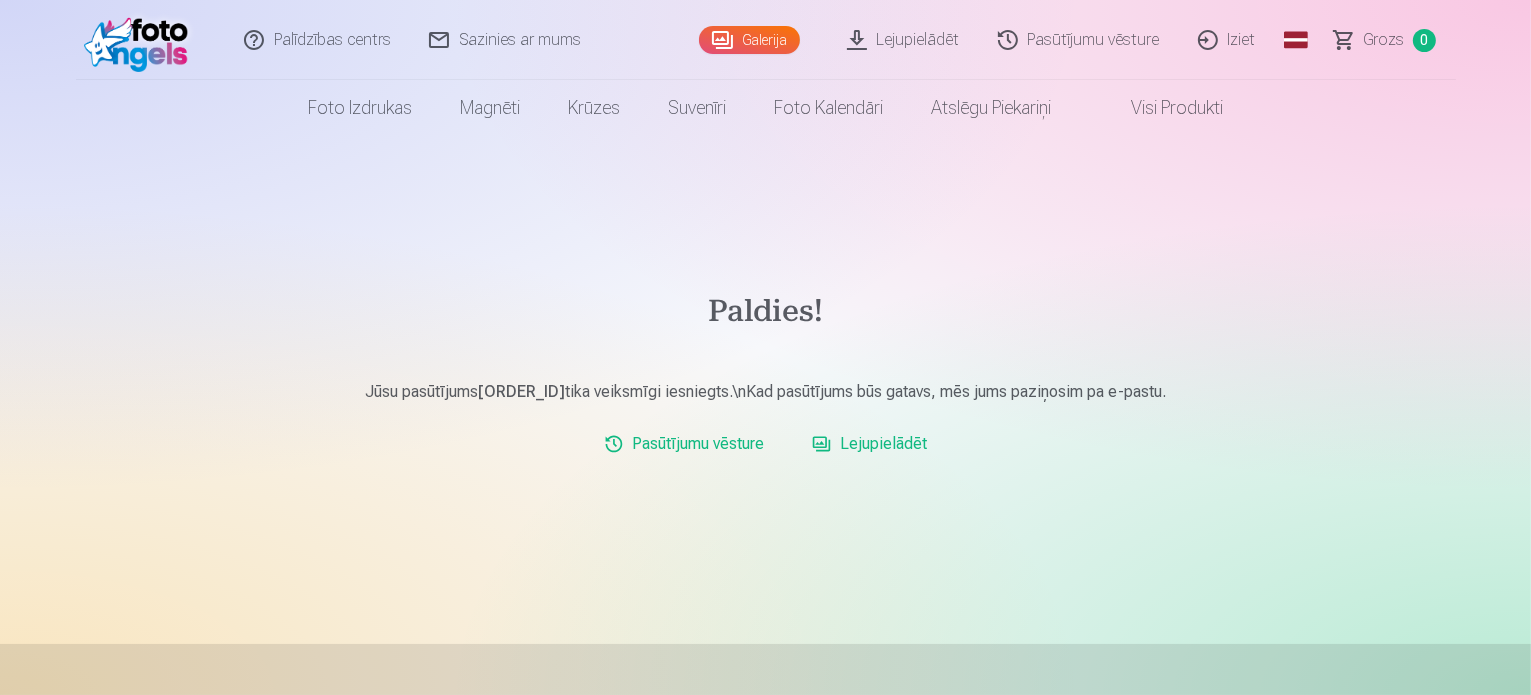 click on "Pasūtījumu vēsture" at bounding box center [1080, 40] 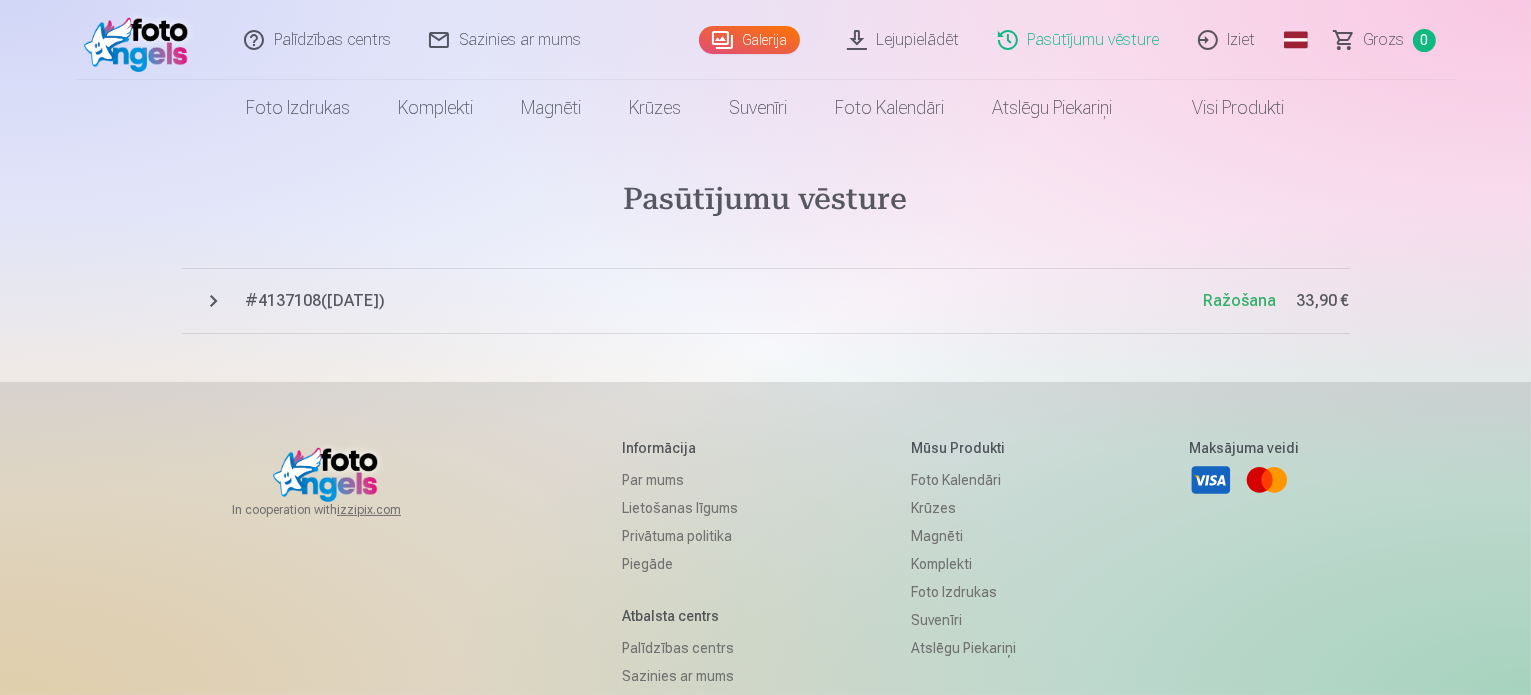 click on "# 4137108  ( 9.07.2025 ) Ražošana 33,90 €" at bounding box center (766, 301) 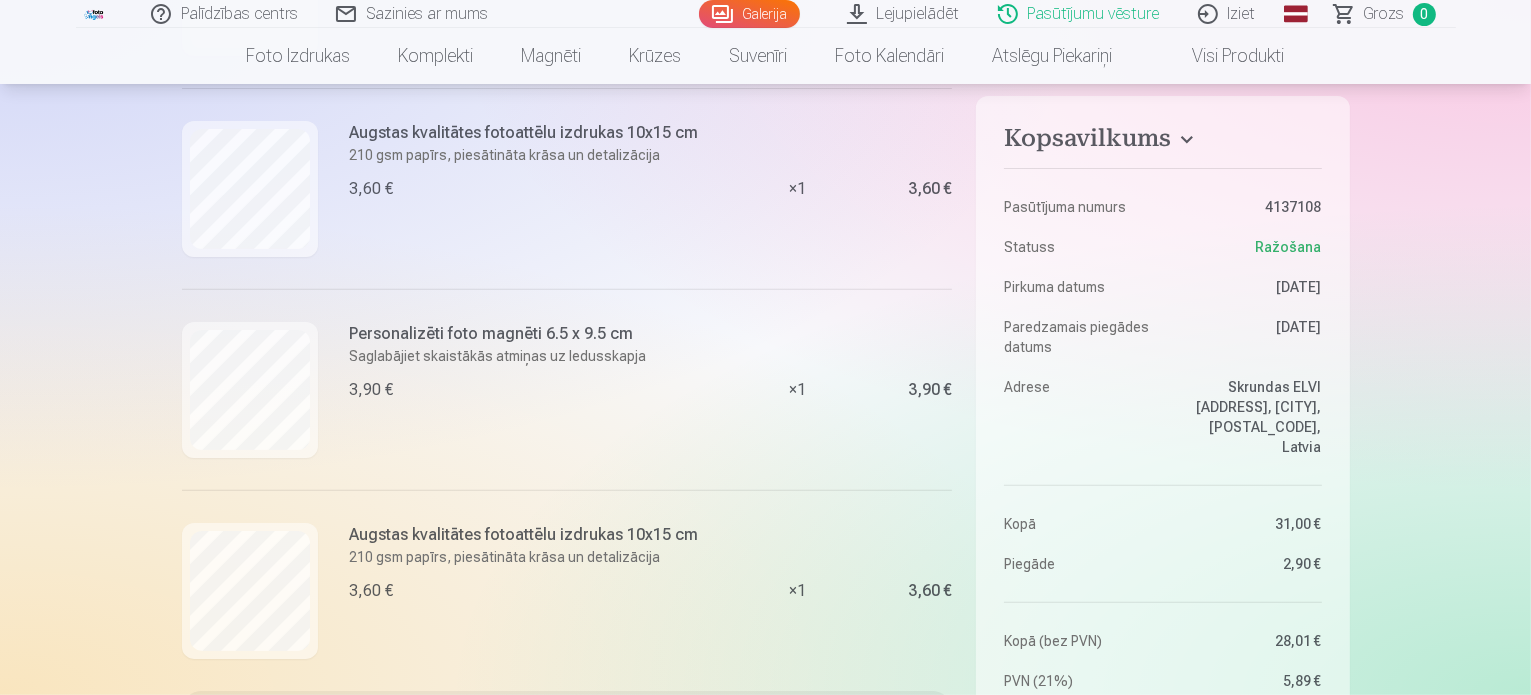 scroll, scrollTop: 1000, scrollLeft: 0, axis: vertical 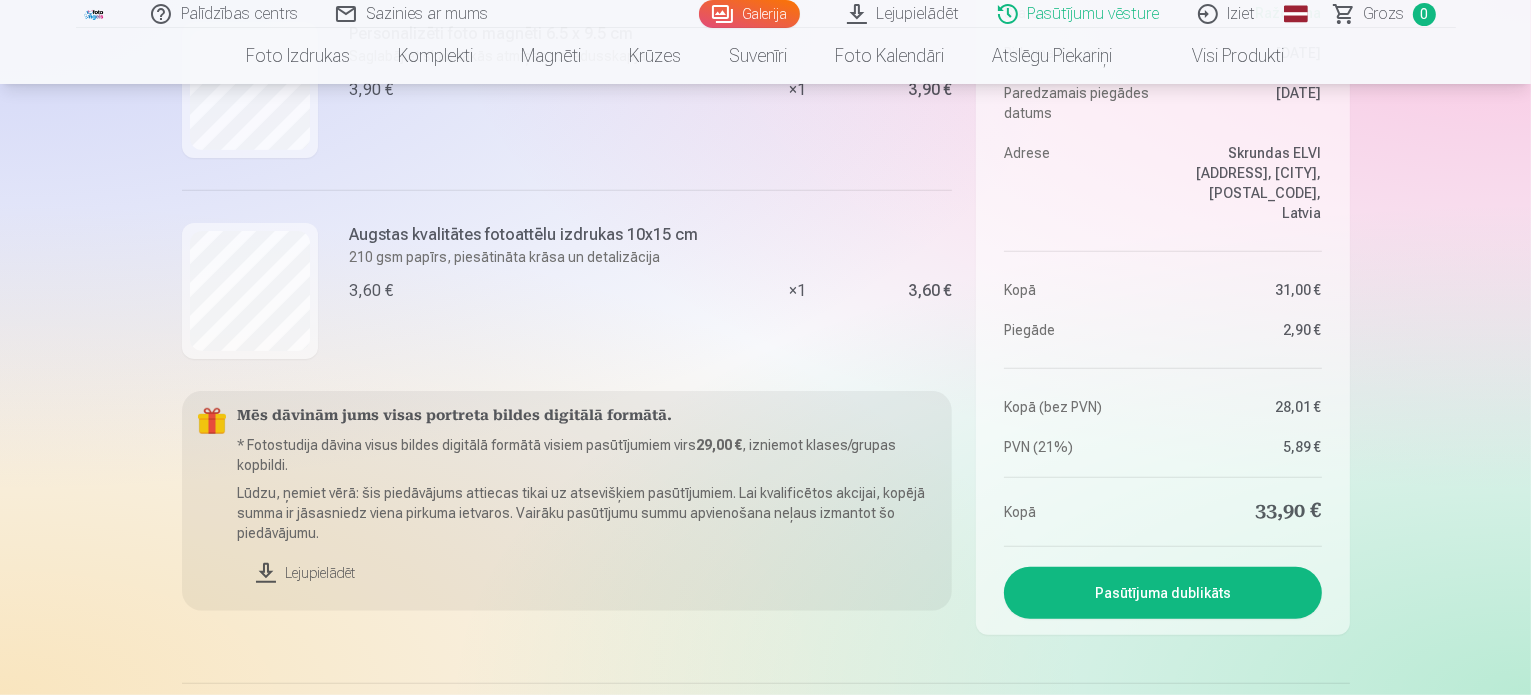 click on "Lejupielādēt" at bounding box center (587, 573) 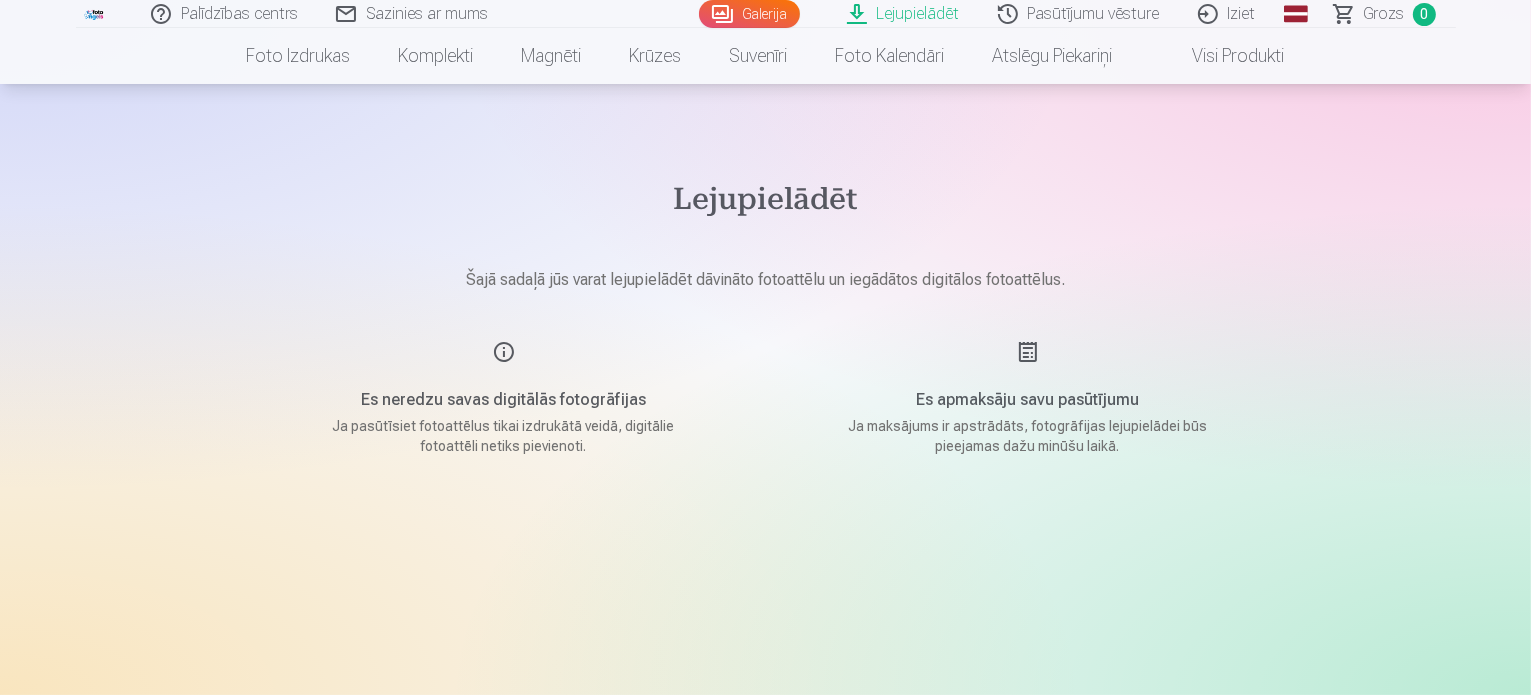 scroll, scrollTop: 100, scrollLeft: 0, axis: vertical 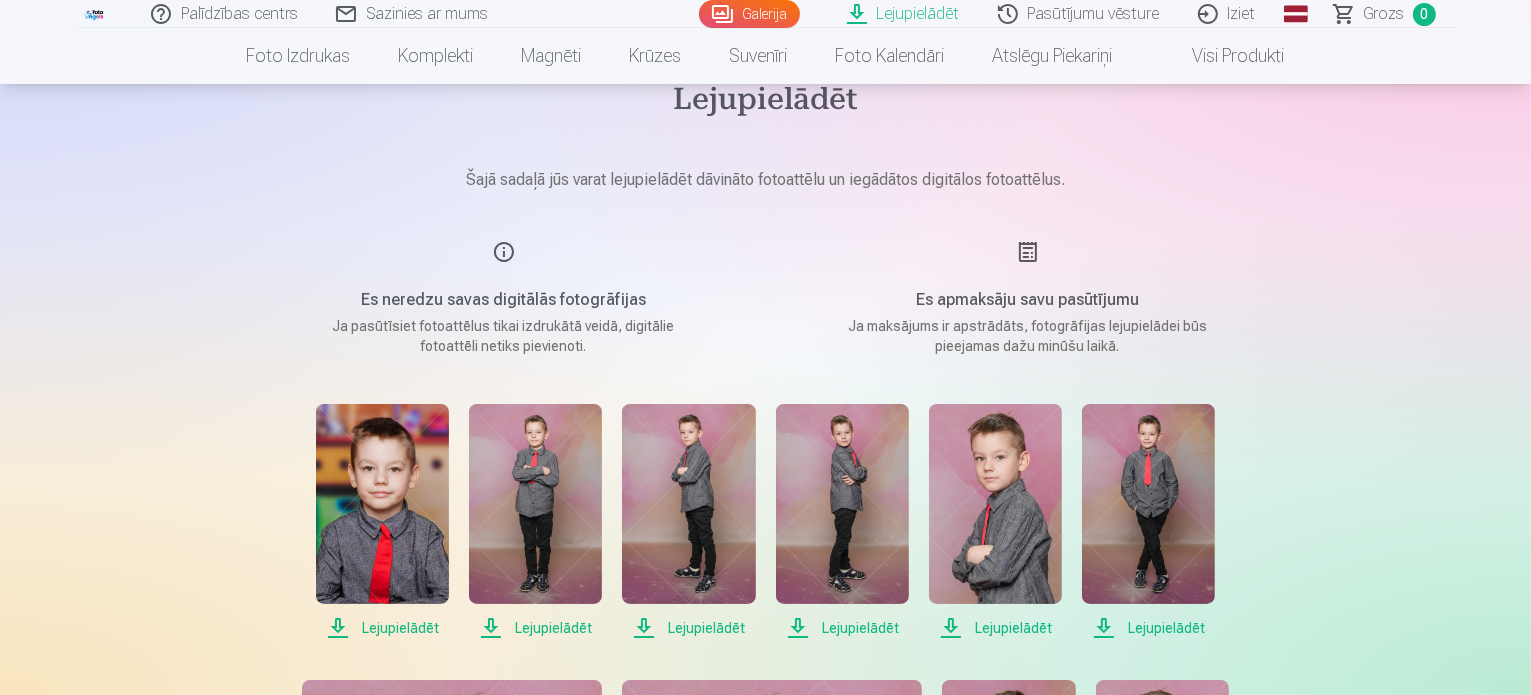 click on "Lejupielādēt" at bounding box center (904, 14) 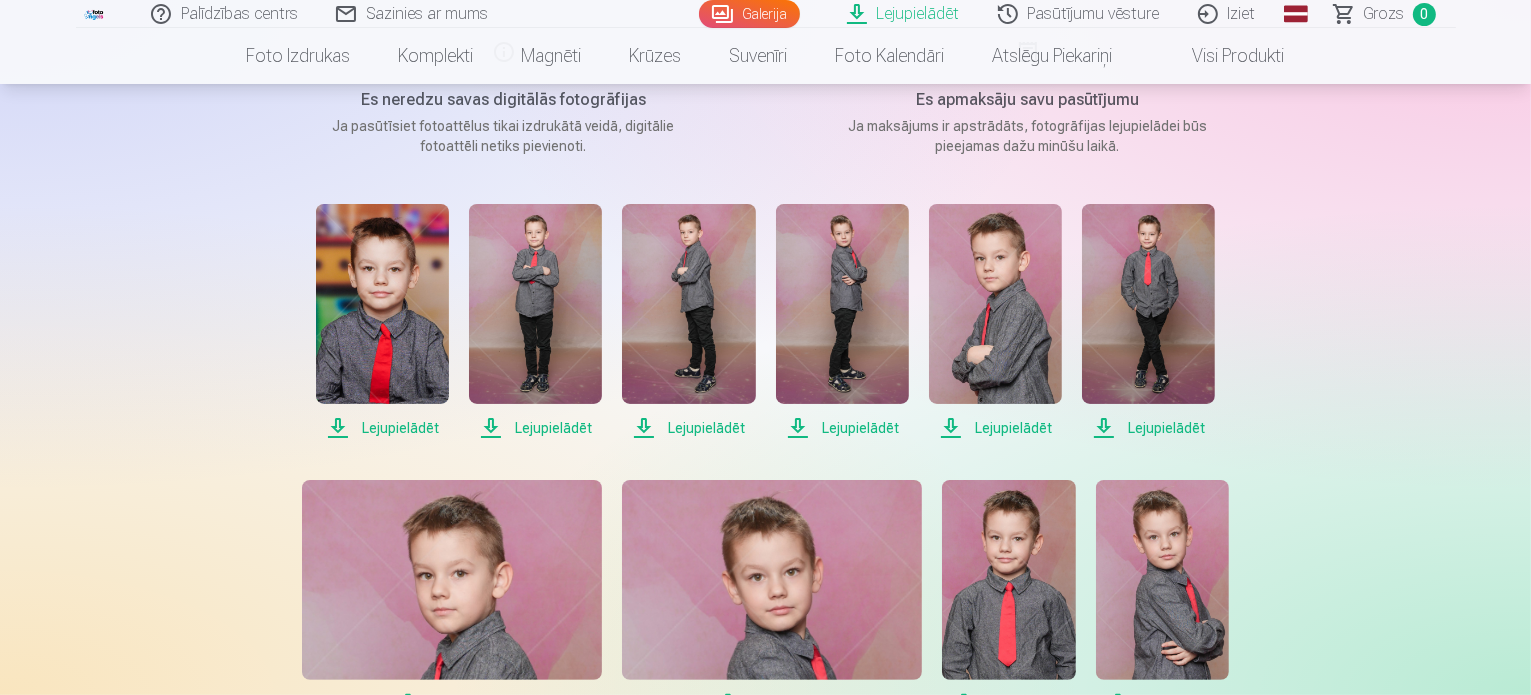 scroll, scrollTop: 400, scrollLeft: 0, axis: vertical 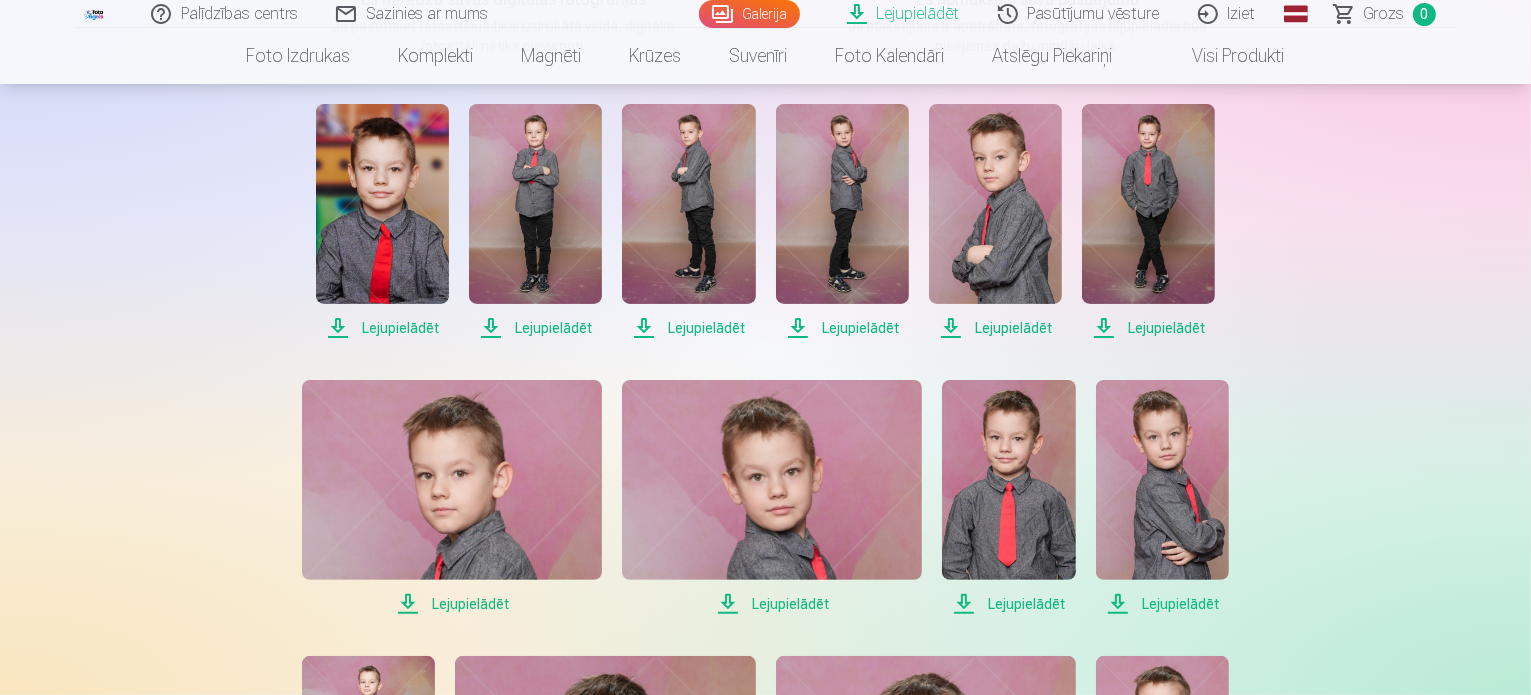 click on "Lejupielādēt" at bounding box center [382, 328] 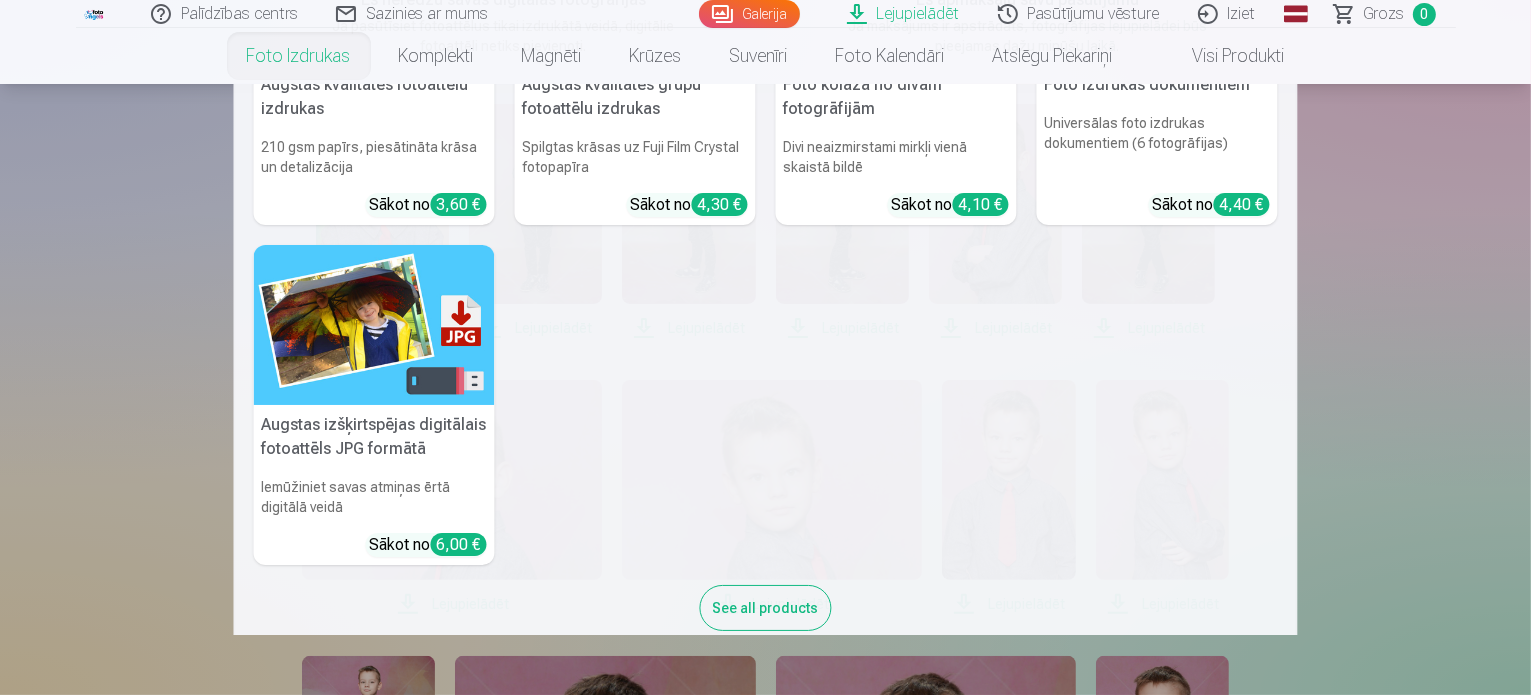 scroll, scrollTop: 236, scrollLeft: 0, axis: vertical 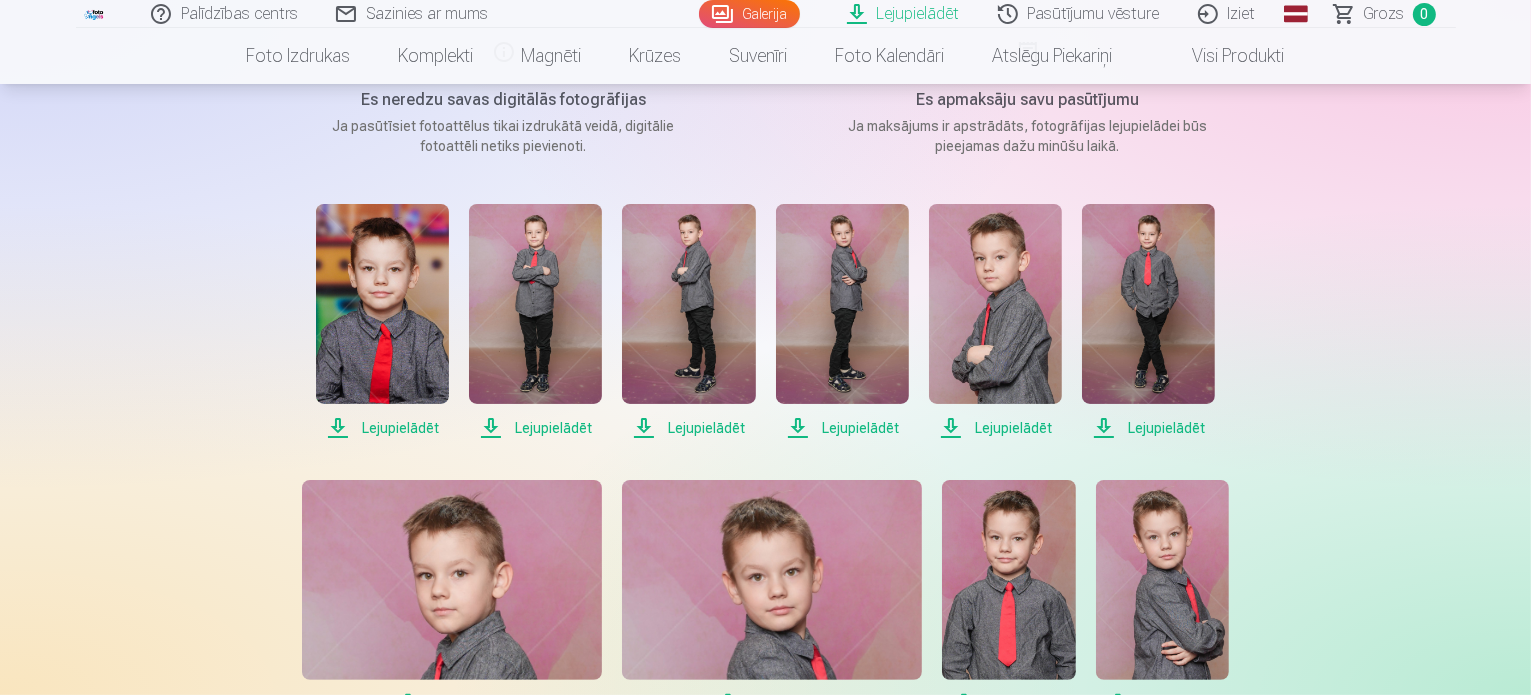 click on "Lejupielādēt" at bounding box center [1148, 428] 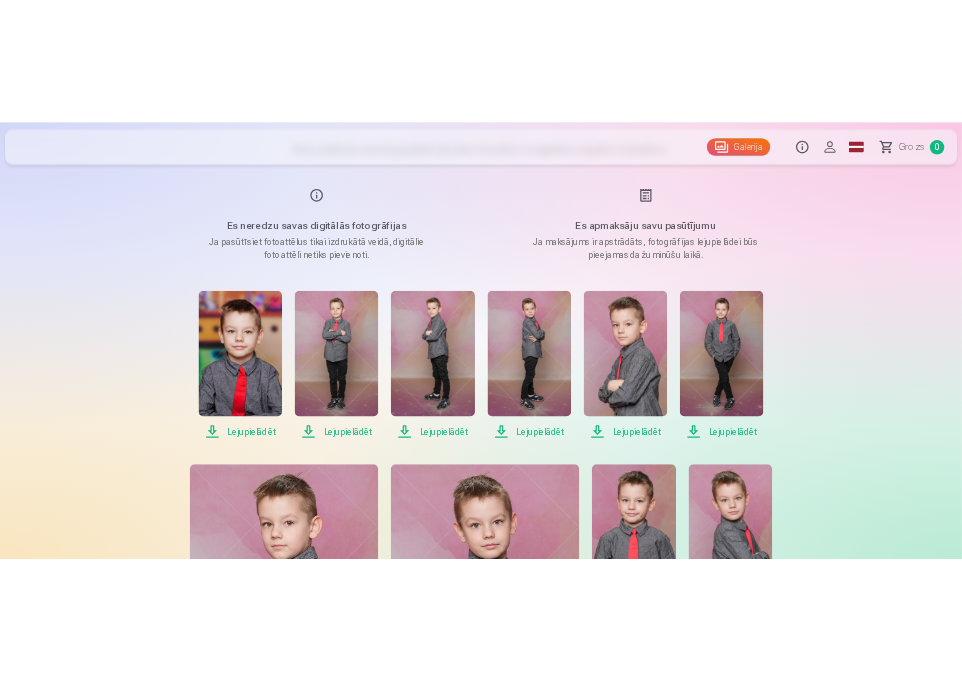 scroll, scrollTop: 364, scrollLeft: 0, axis: vertical 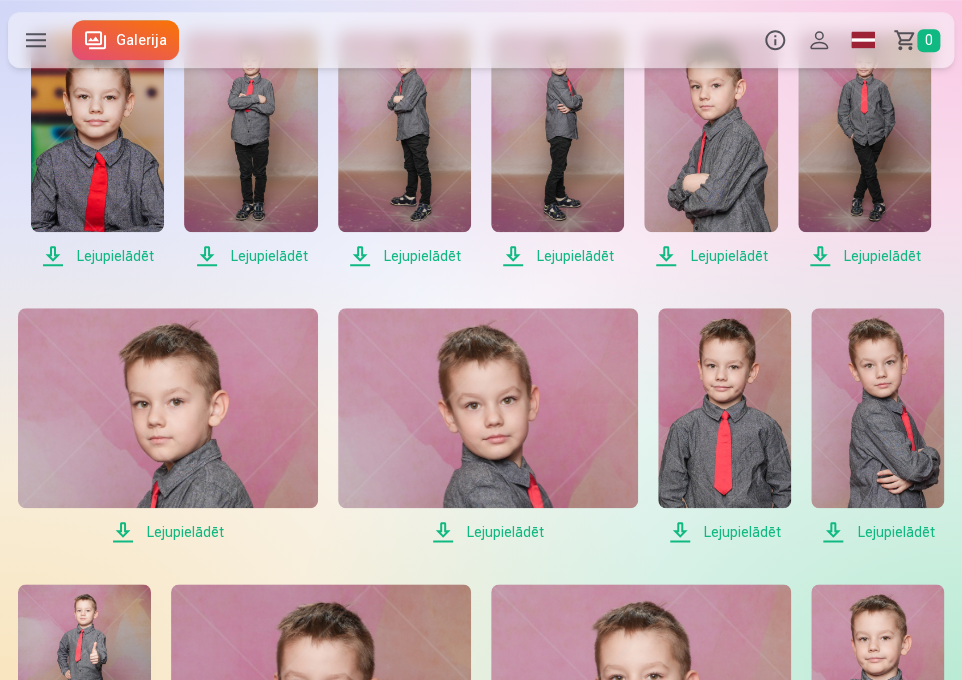 click on "Lejupielādēt" at bounding box center (168, 532) 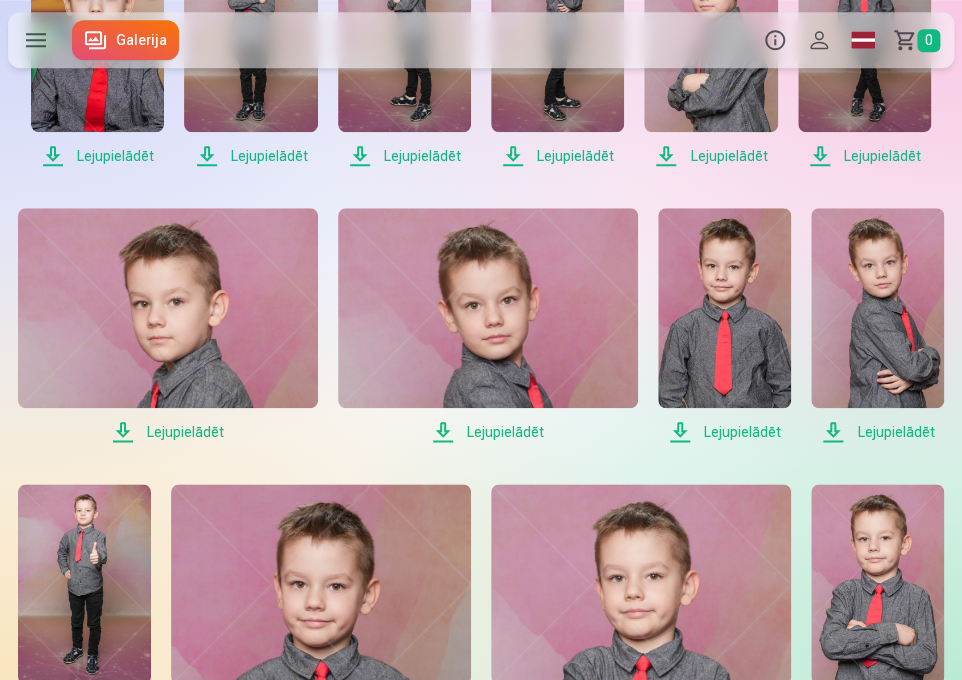 scroll, scrollTop: 564, scrollLeft: 0, axis: vertical 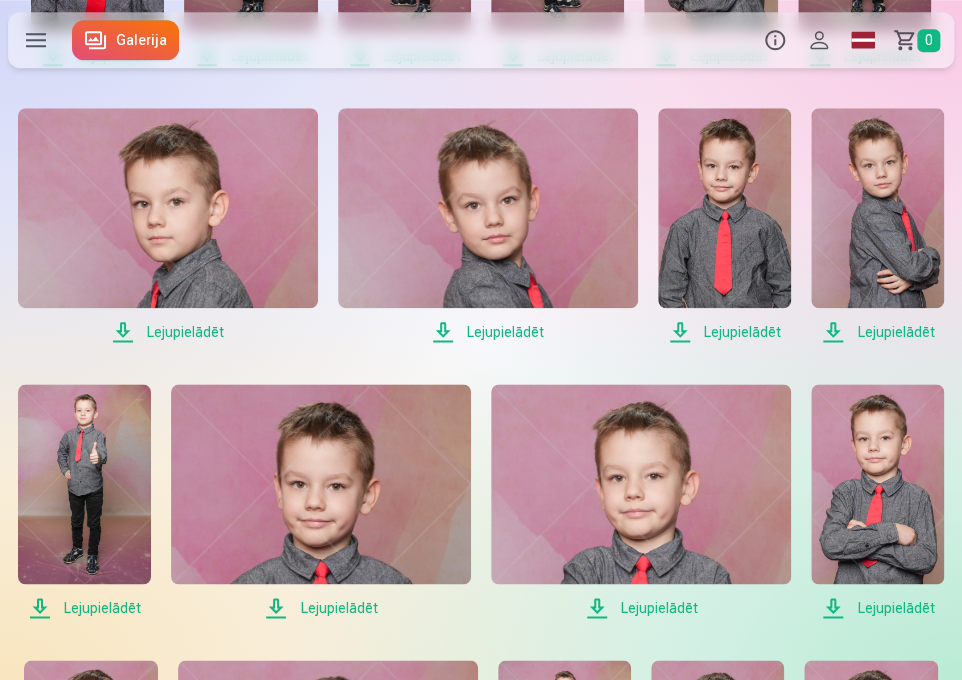 click on "Lejupielādēt Lejupielādēt Lejupielādēt Lejupielādēt Lejupielādēt Lejupielādēt Lejupielādēt Lejupielādēt Lejupielādēt Lejupielādēt Lejupielādēt Lejupielādēt Lejupielādēt Lejupielādēt Lejupielādēt Lejupielādēt Lejupielādēt Lejupielādēt Lejupielādēt Lejupielādēt Lejupielādēt Lejupielādēt Lejupielādēt Lejupielādēt Lejupielādēt Lejupielādēt Lejupielādēt Lejupielādēt Lejupielādēt Lejupielādēt Lejupielādēt Lejupielādēt Lejupielādēt Lejupielādēt Lejupielādēt Lejupielādēt Lejupielādēt Lejupielādēt Lejupielādēt Lejupielādēt Lejupielādēt Lejupielādēt Lejupielādēt Lejupielādēt Lejupielādēt Lejupielādēt Lejupielādēt Lejupielādēt Lejupielādēt Lejupielādēt Lejupielādēt Lejupielādēt" at bounding box center [481, 692] 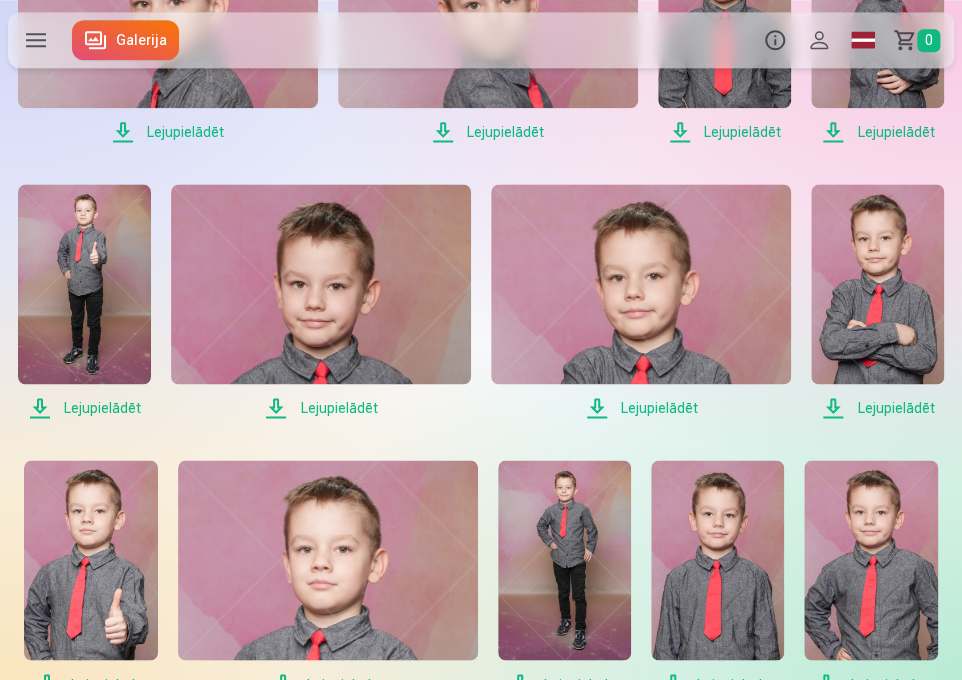 scroll, scrollTop: 864, scrollLeft: 0, axis: vertical 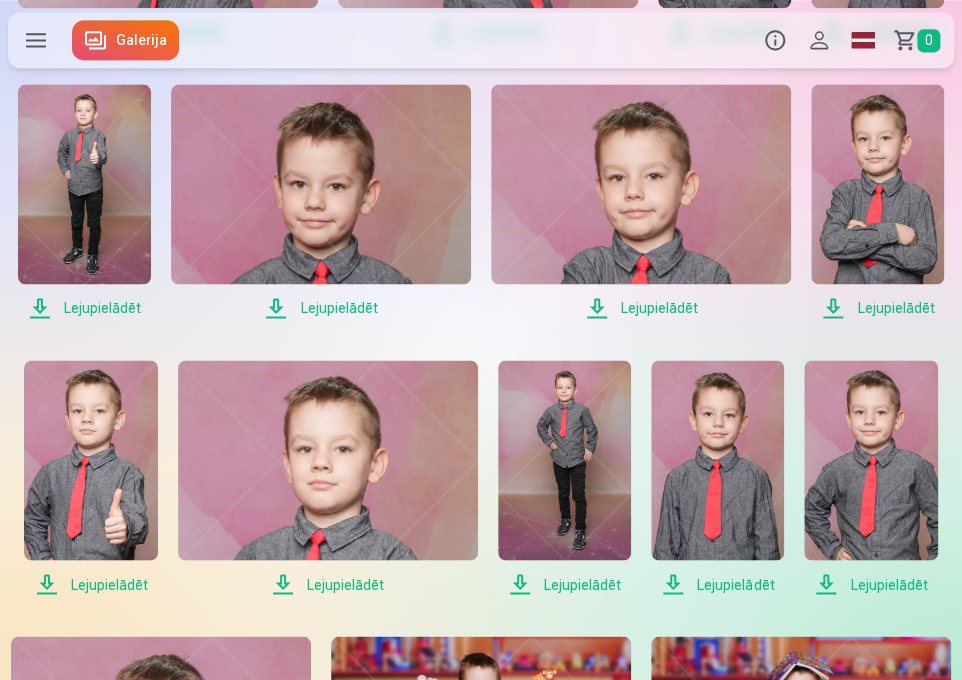 click on "Lejupielādēt" at bounding box center [90, 584] 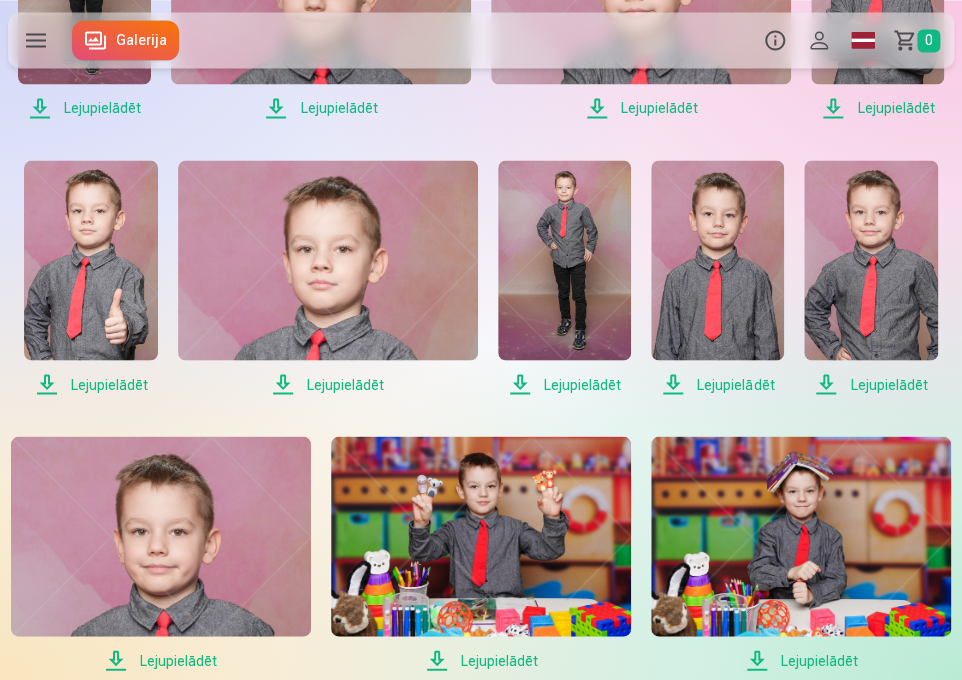 scroll, scrollTop: 1264, scrollLeft: 0, axis: vertical 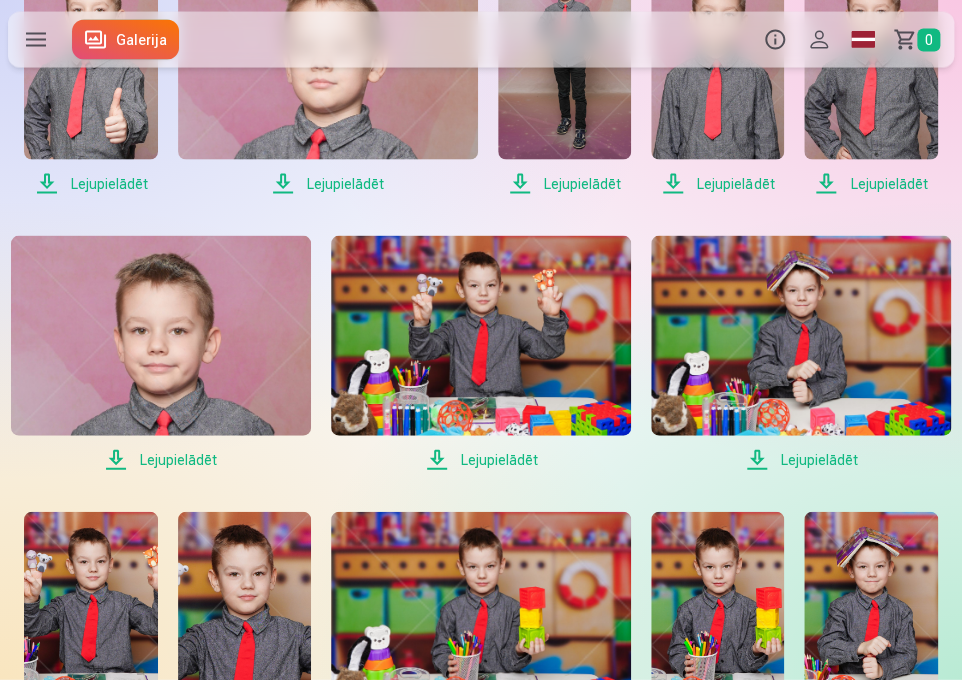 click on "Lejupielādēt" at bounding box center (161, 460) 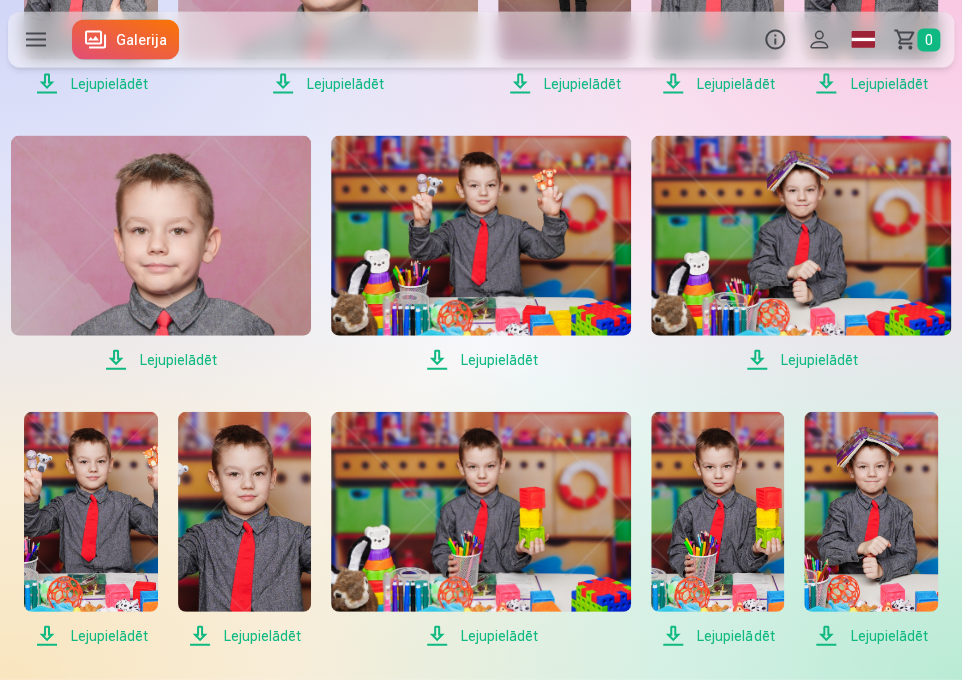 scroll, scrollTop: 1464, scrollLeft: 0, axis: vertical 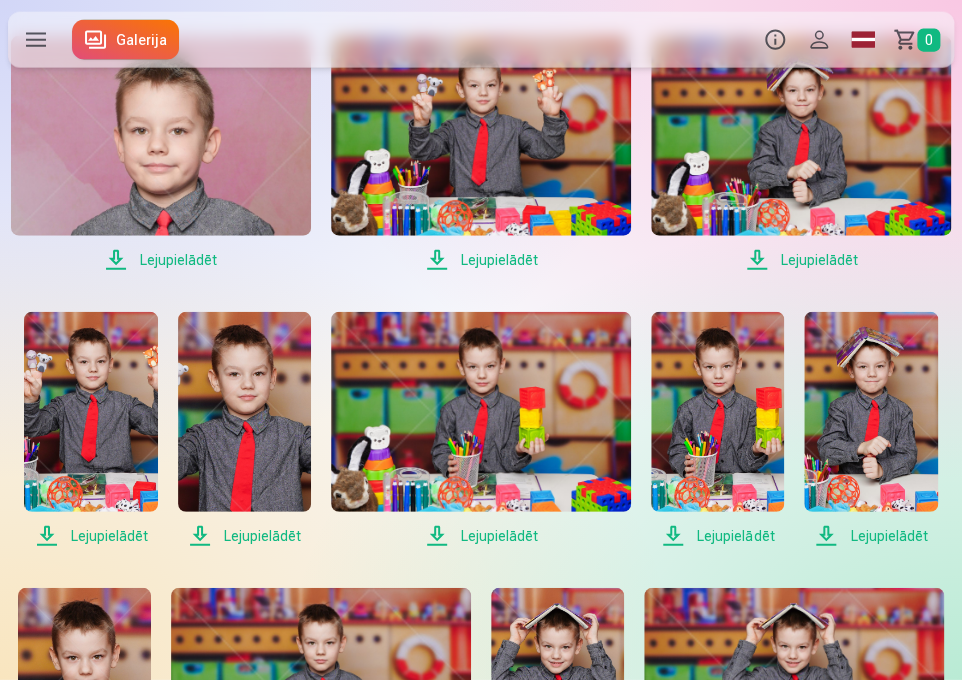 click on "Lejupielādēt" at bounding box center (90, 536) 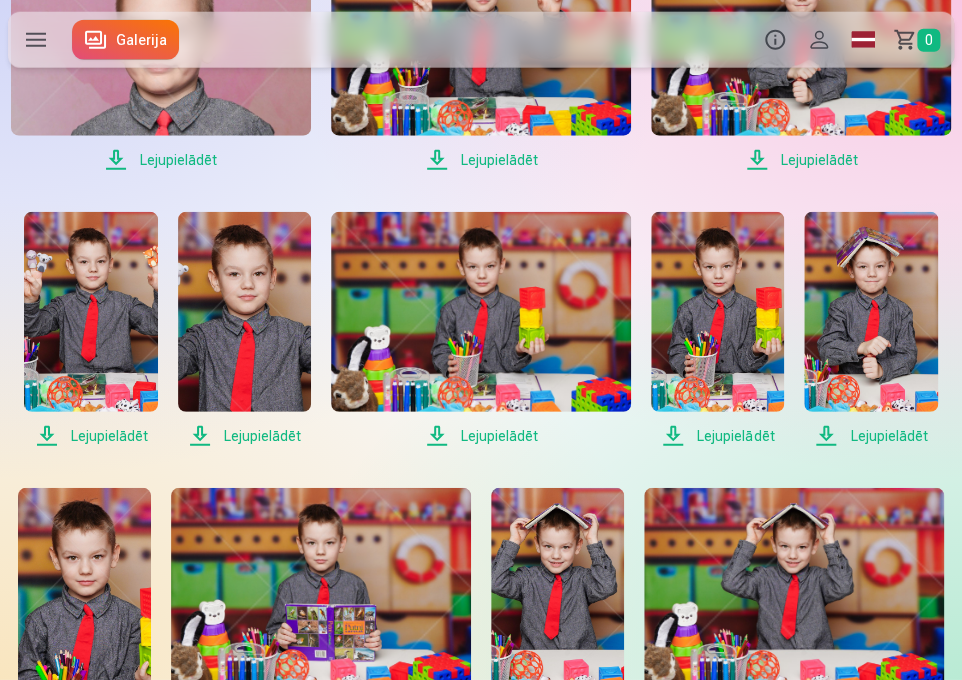 scroll, scrollTop: 1664, scrollLeft: 0, axis: vertical 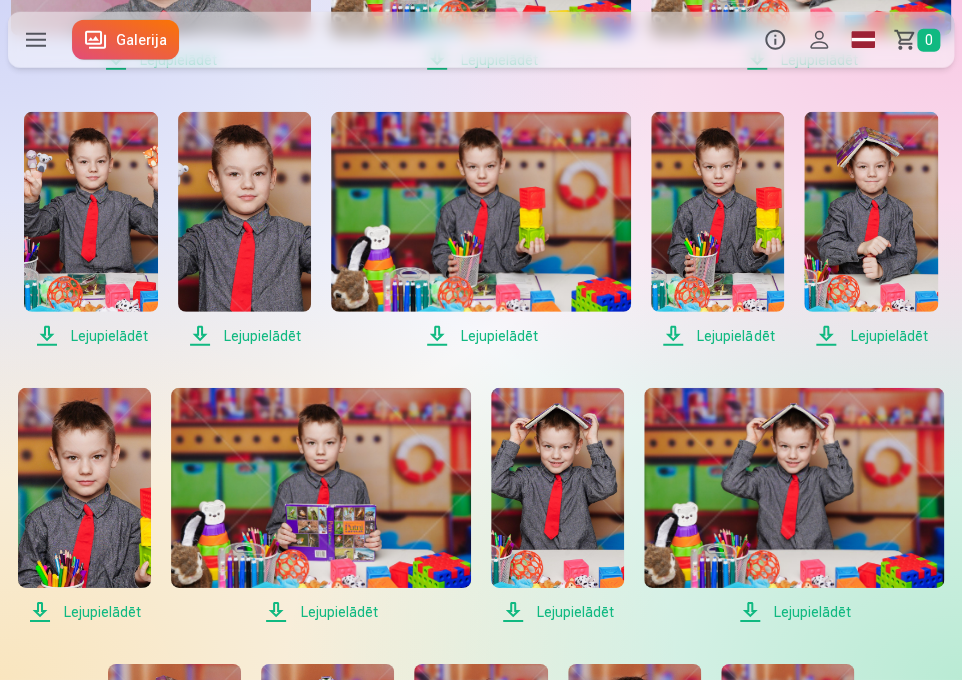 click on "Lejupielādēt" at bounding box center [84, 612] 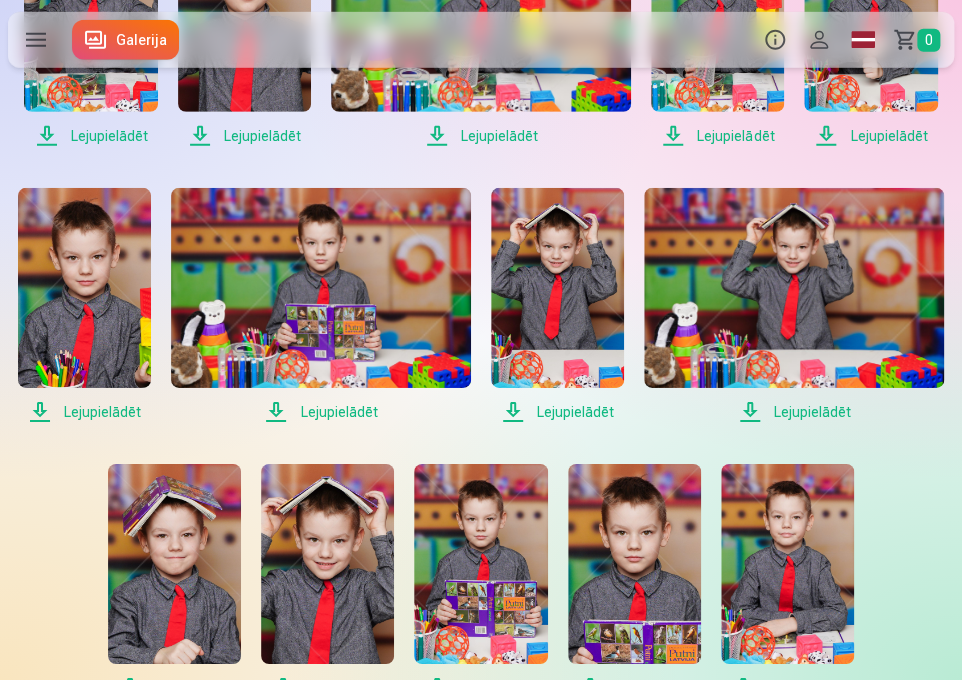 scroll, scrollTop: 1964, scrollLeft: 0, axis: vertical 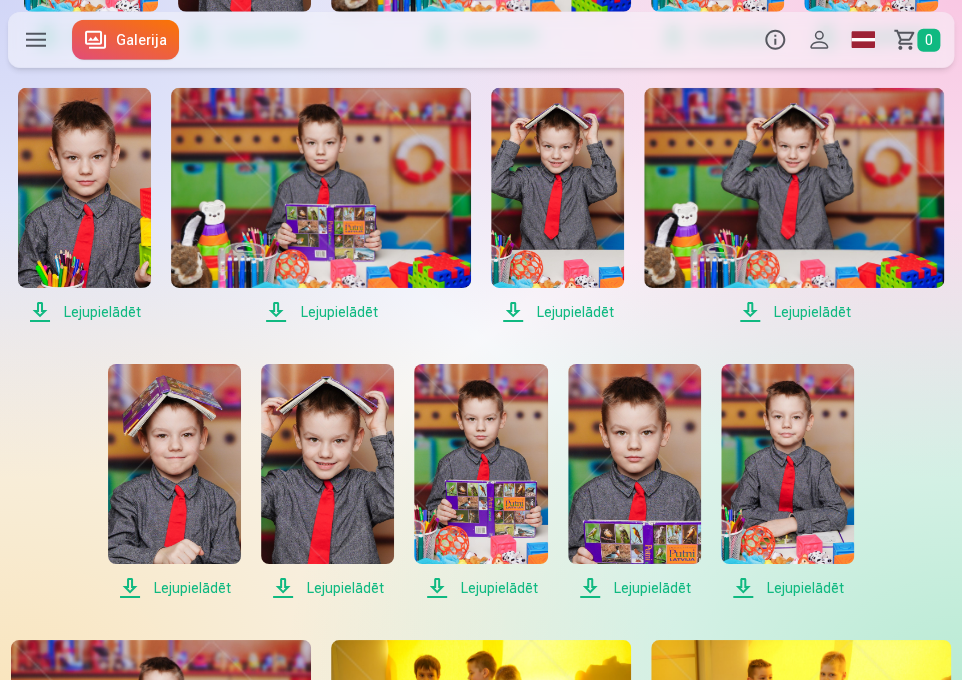 click on "Lejupielādēt" at bounding box center [174, 588] 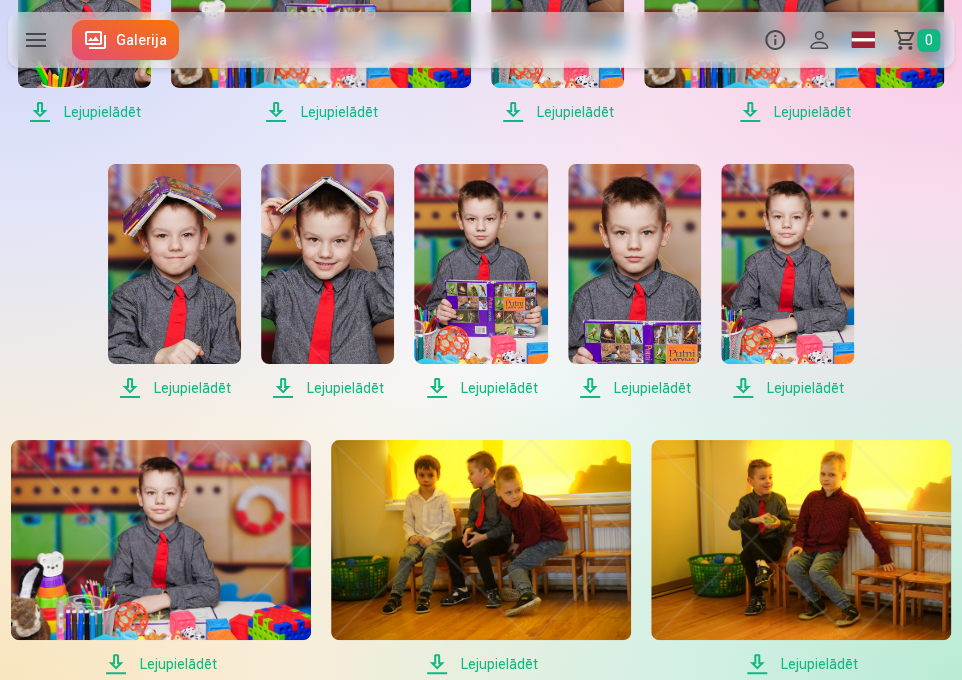 scroll, scrollTop: 2264, scrollLeft: 0, axis: vertical 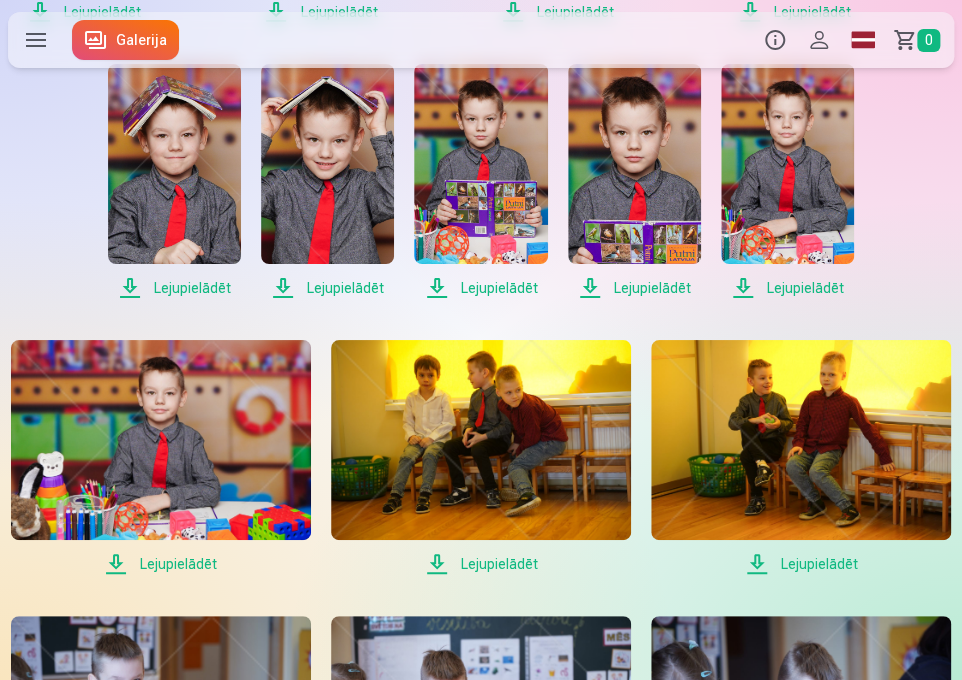 click on "Lejupielādēt" at bounding box center (161, 564) 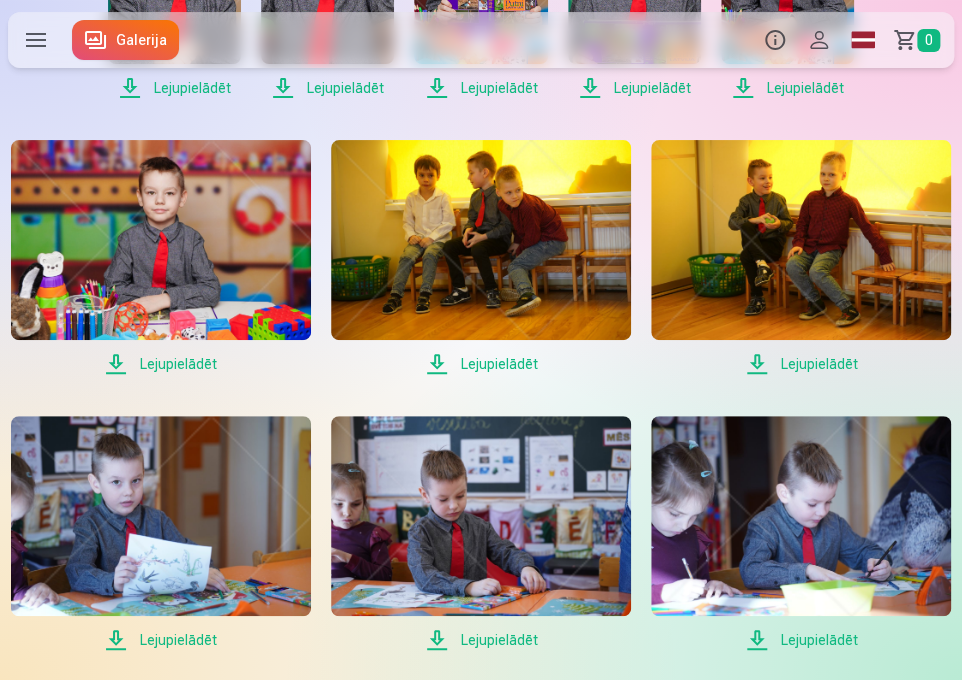 scroll, scrollTop: 2664, scrollLeft: 0, axis: vertical 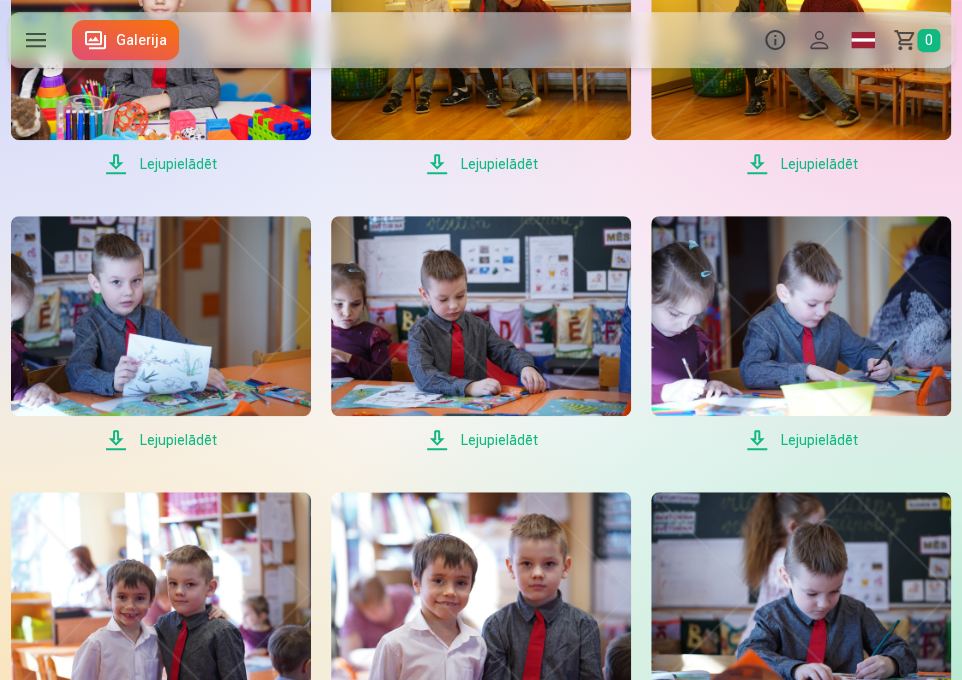click on "Lejupielādēt" at bounding box center [161, 440] 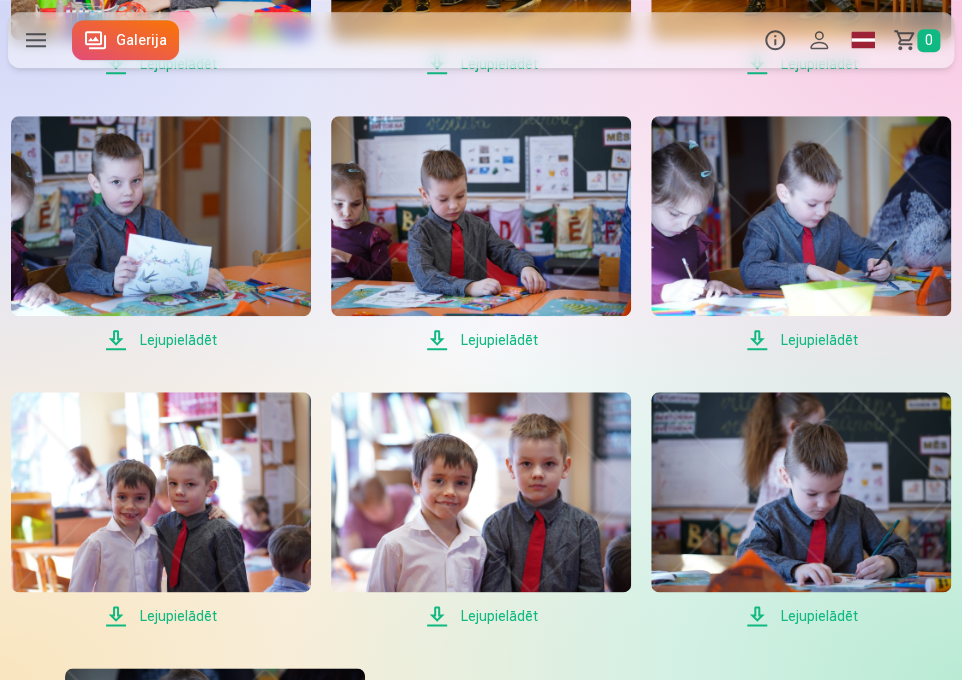 scroll, scrollTop: 2864, scrollLeft: 0, axis: vertical 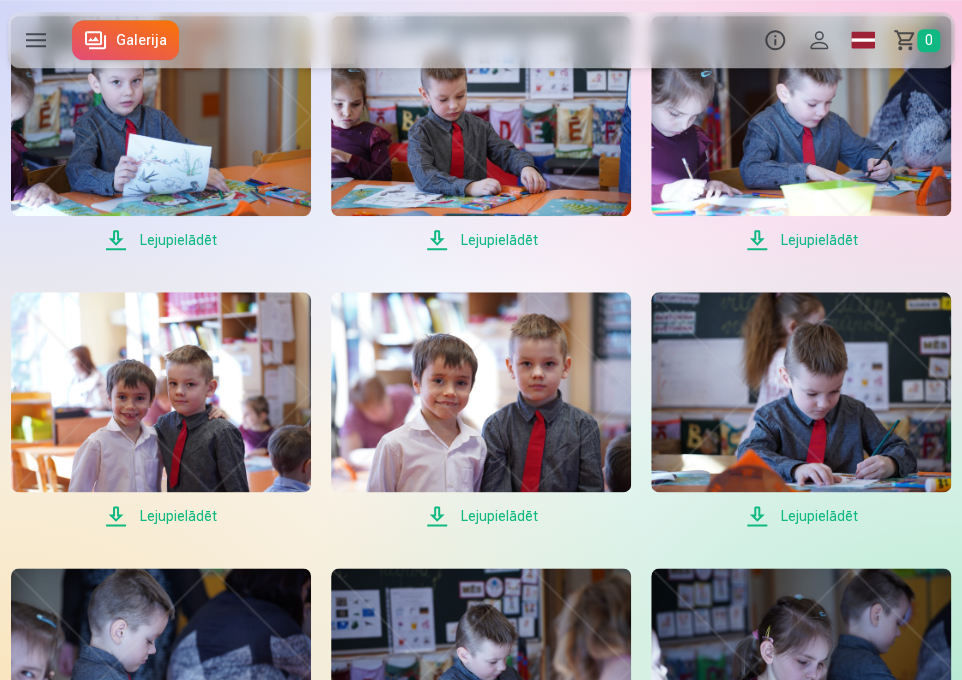 click on "Lejupielādēt" at bounding box center (161, 516) 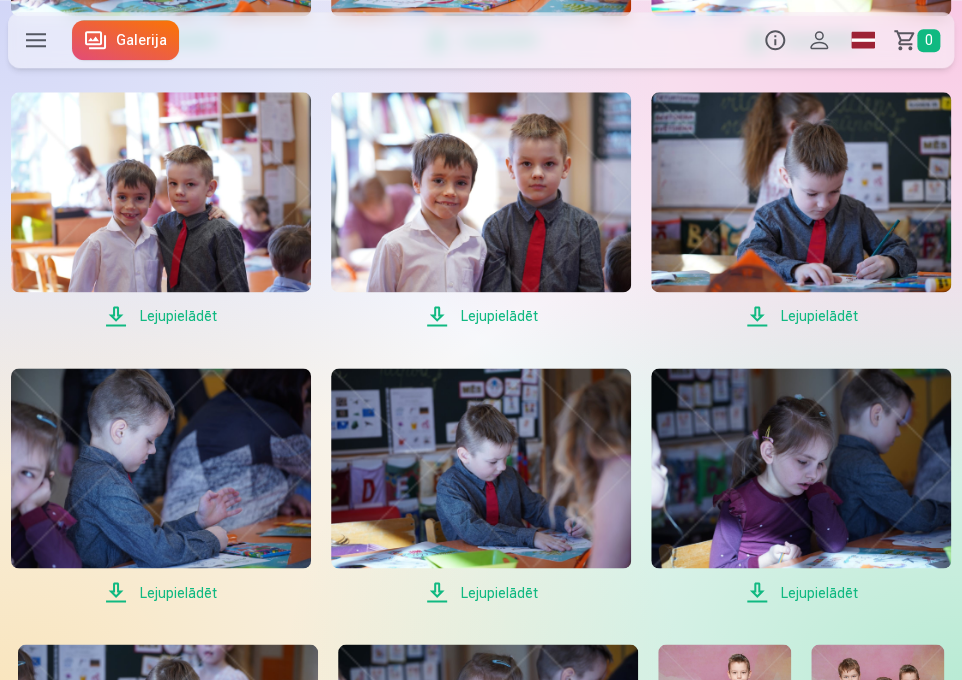 click on "Lejupielādēt" at bounding box center (161, 592) 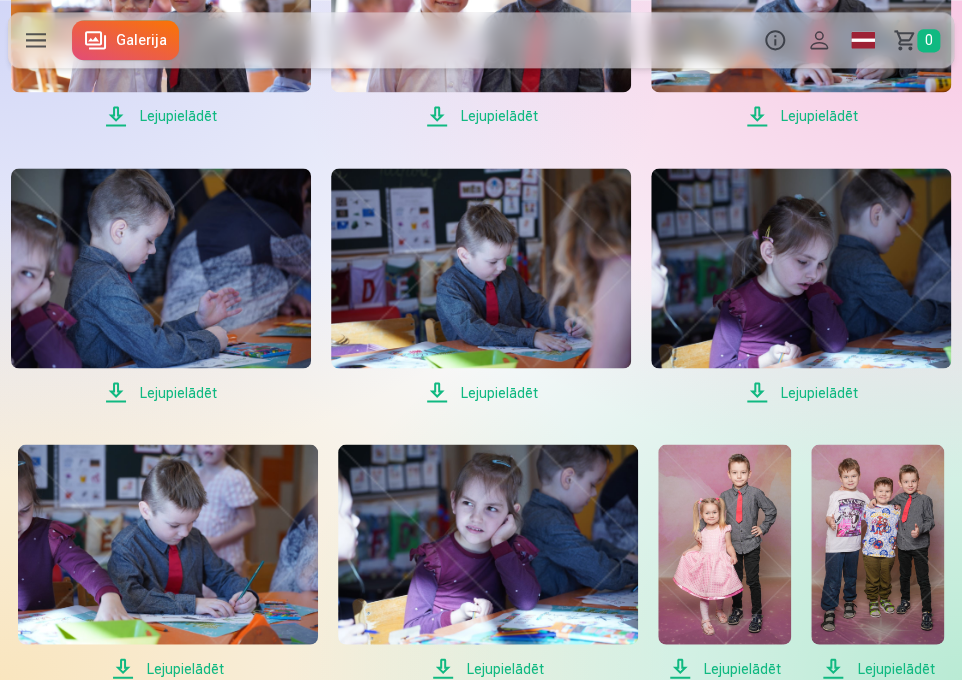 scroll, scrollTop: 3464, scrollLeft: 0, axis: vertical 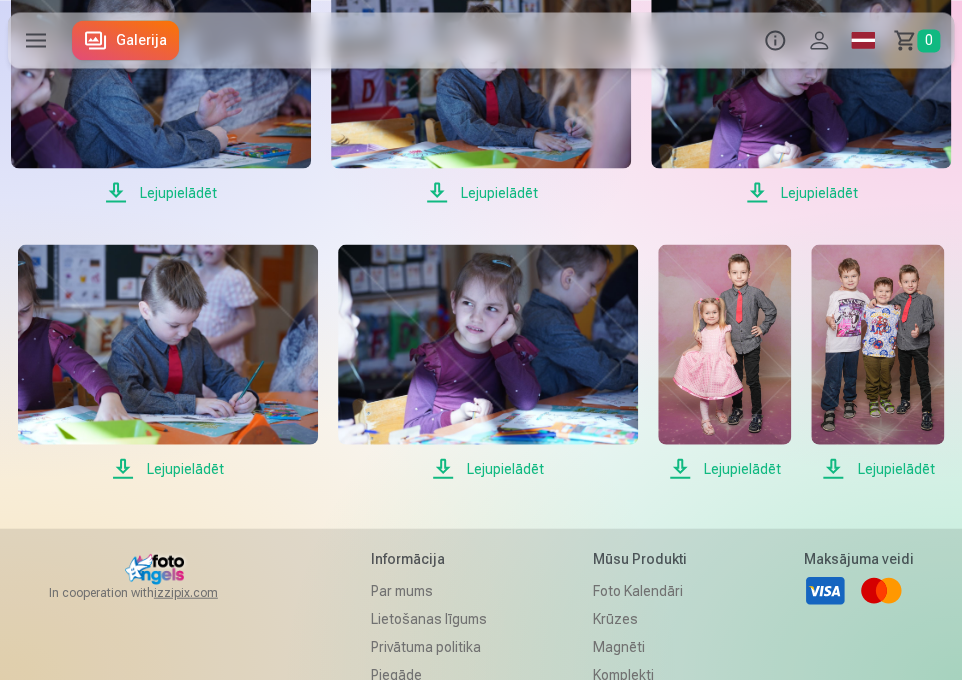 click on "Lejupielādēt" at bounding box center (168, 468) 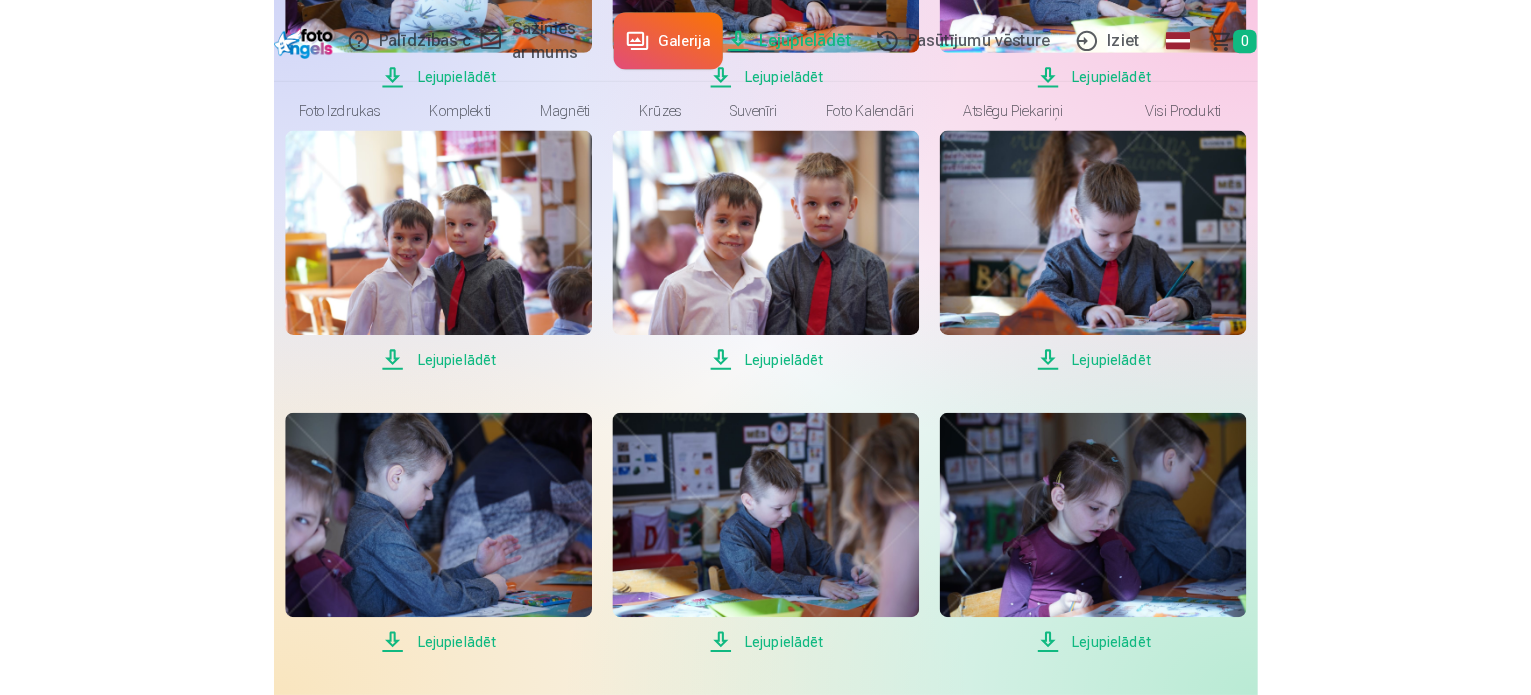 scroll, scrollTop: 2900, scrollLeft: 0, axis: vertical 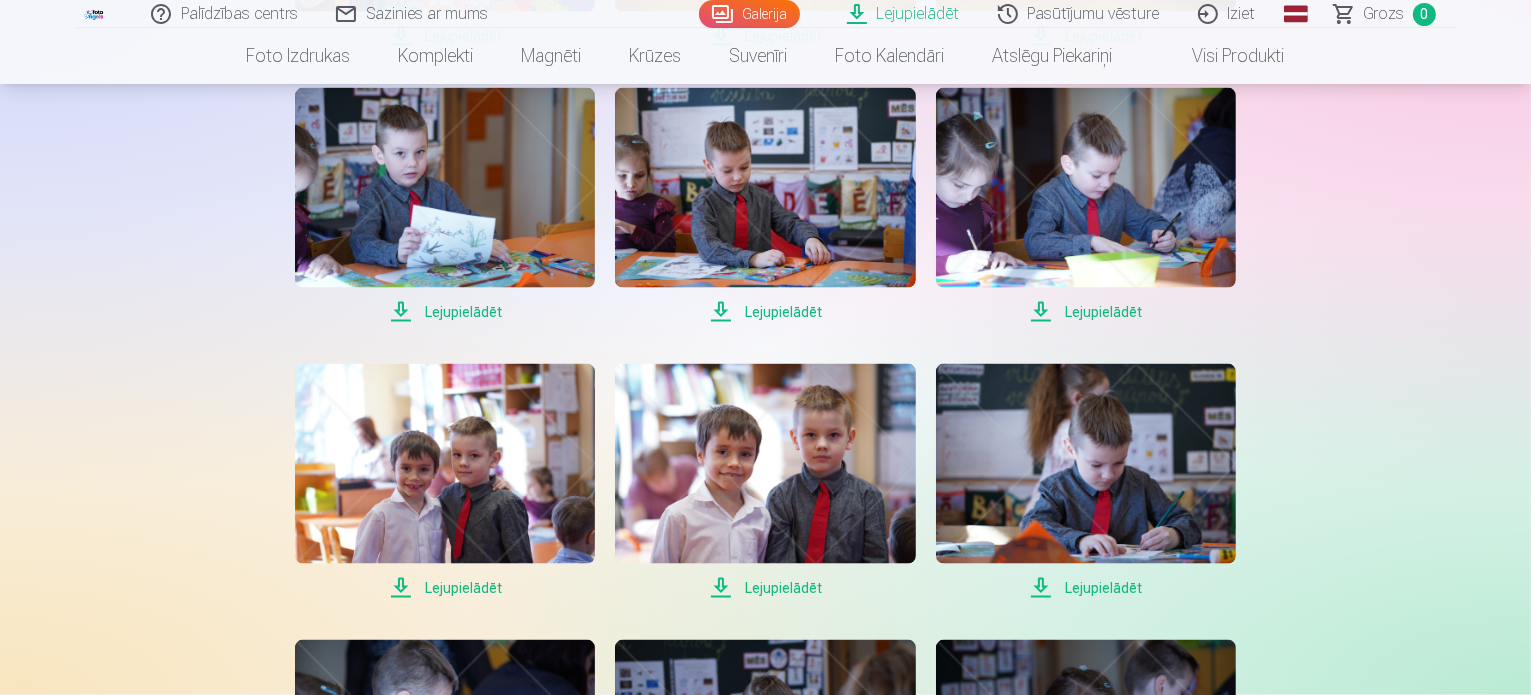 click on "Iziet" at bounding box center (1228, 14) 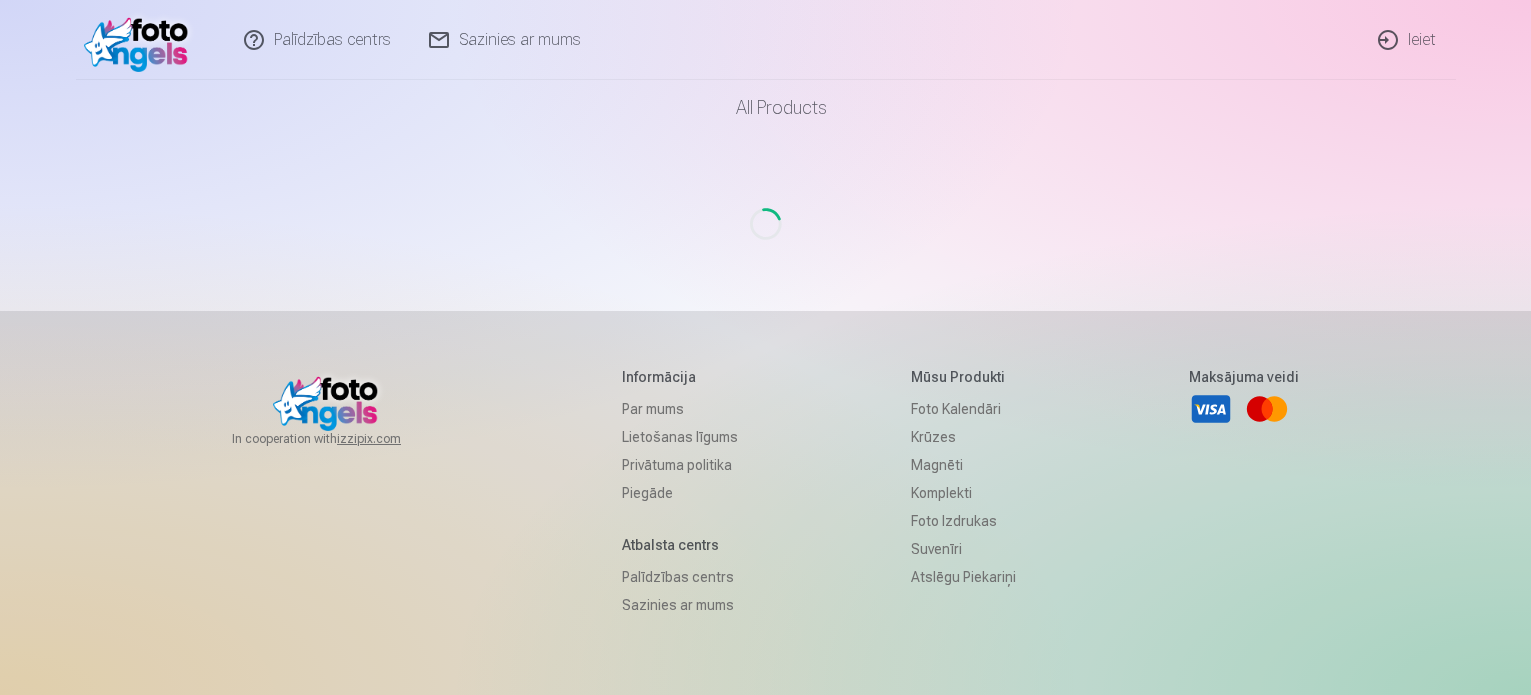scroll, scrollTop: 0, scrollLeft: 0, axis: both 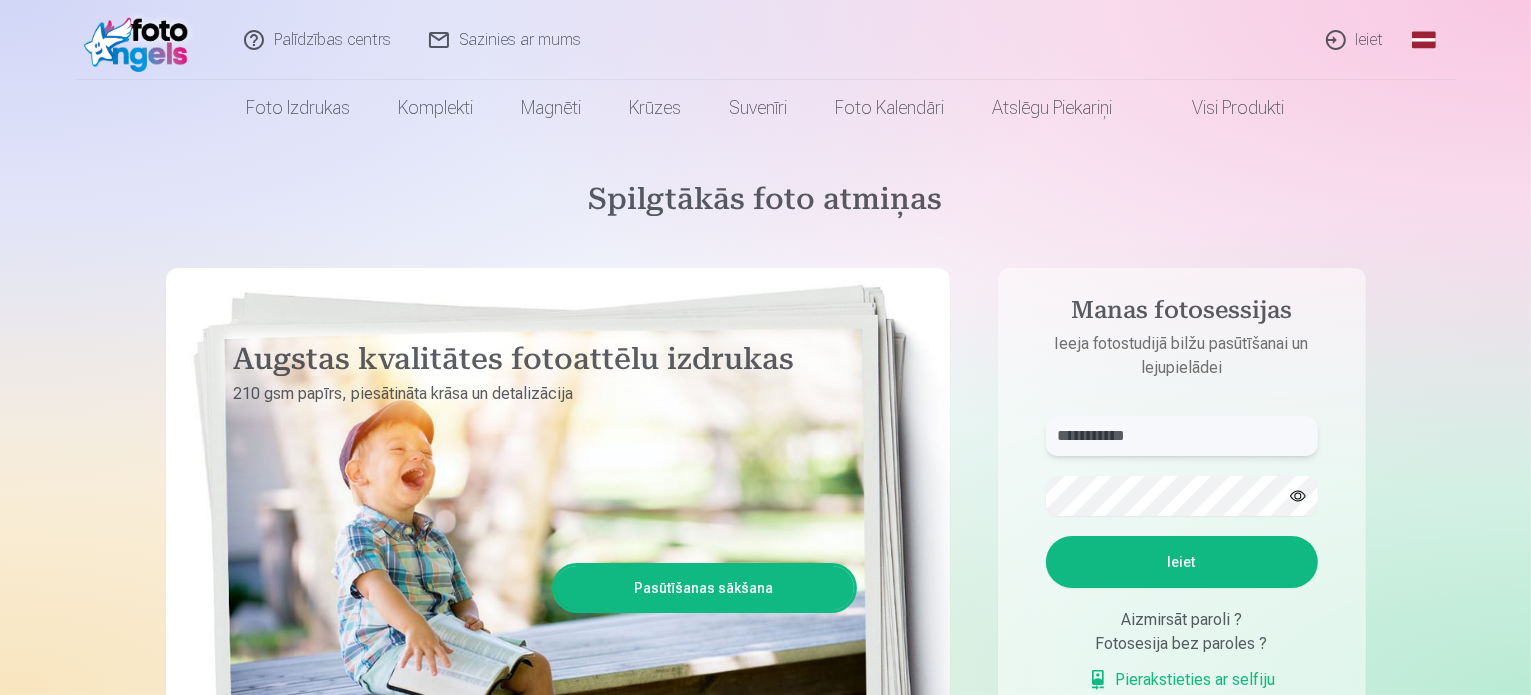 click on "**********" at bounding box center (1182, 436) 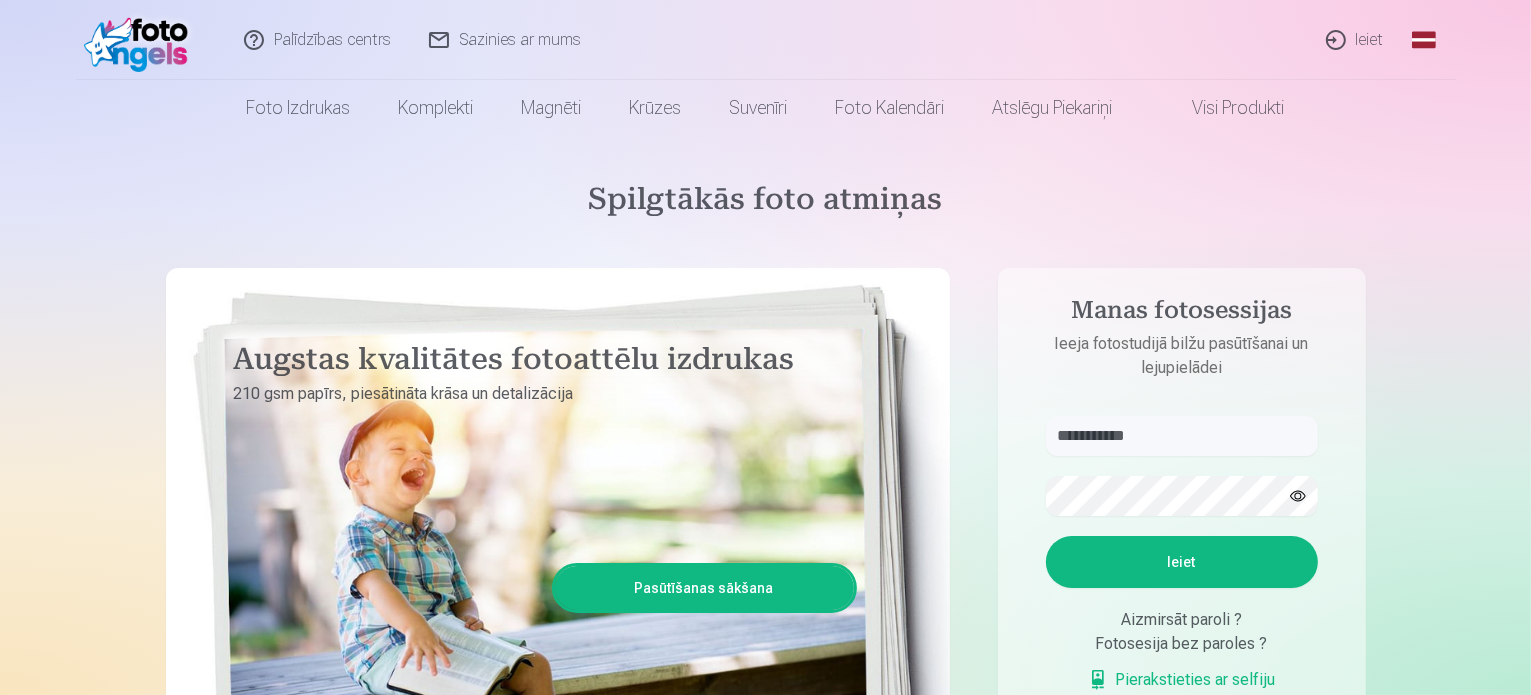 click on "**********" at bounding box center (1182, 436) 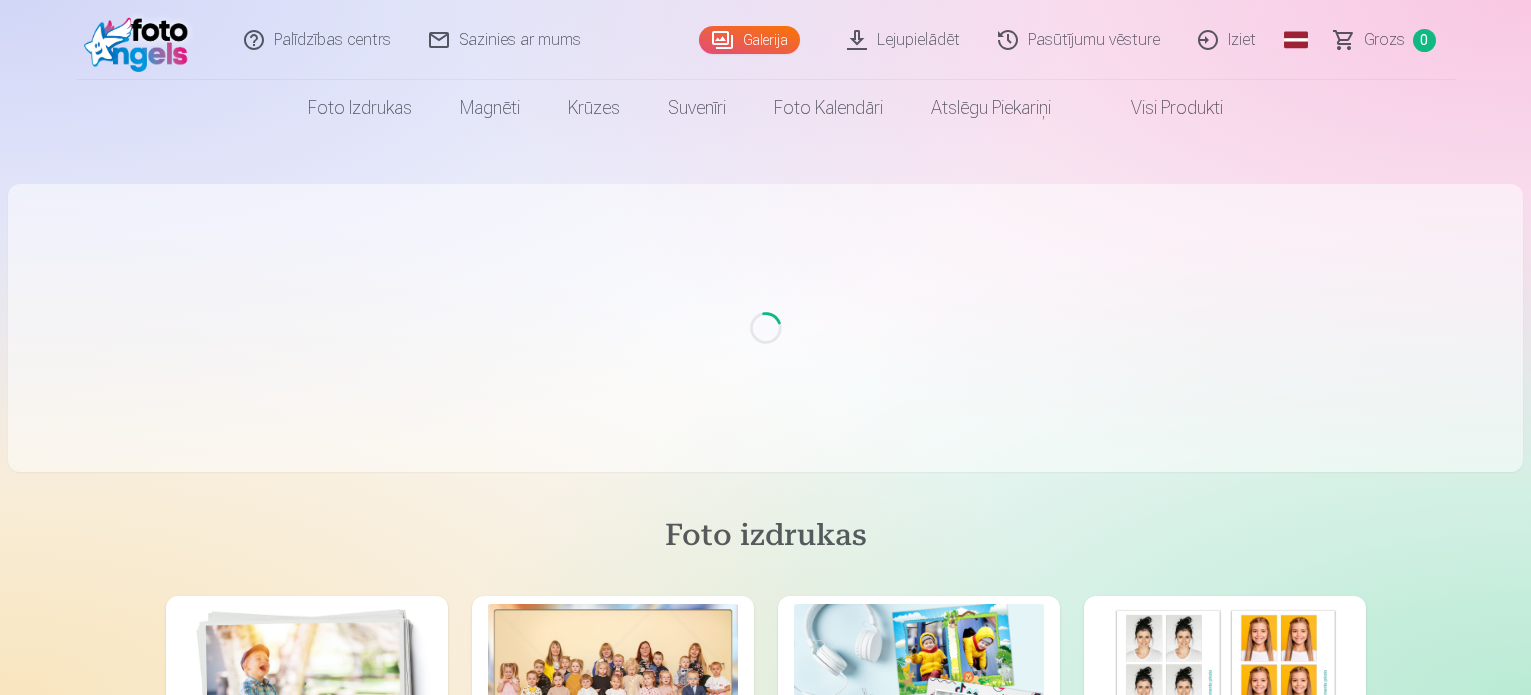 scroll, scrollTop: 0, scrollLeft: 0, axis: both 